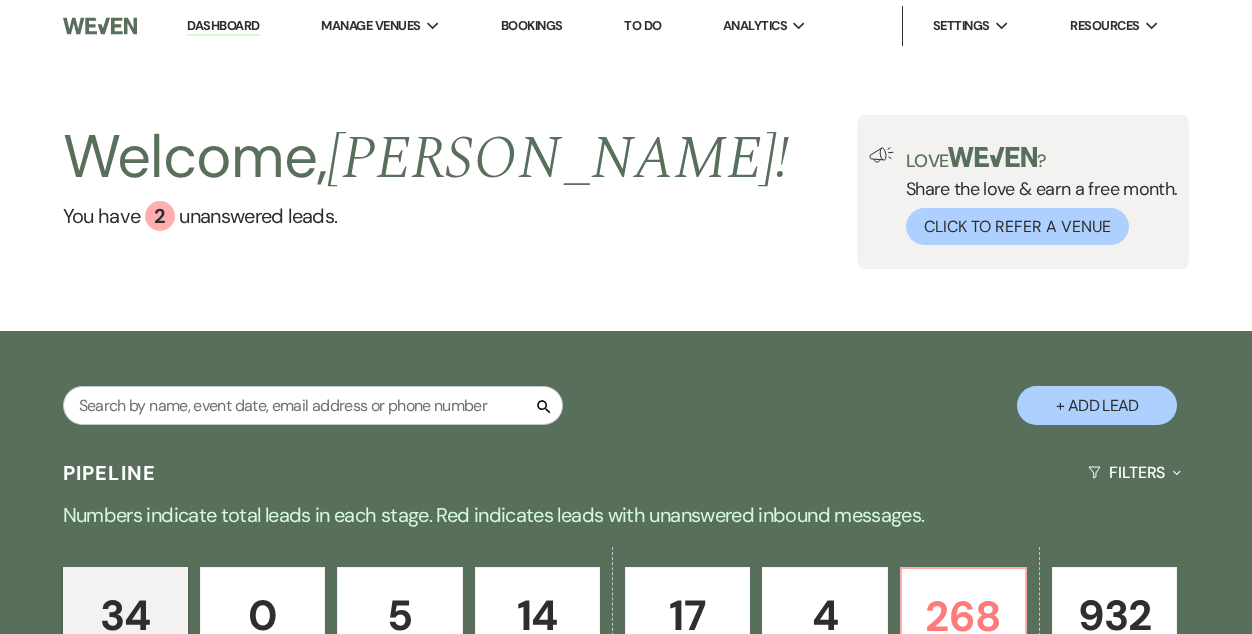 scroll, scrollTop: 0, scrollLeft: 0, axis: both 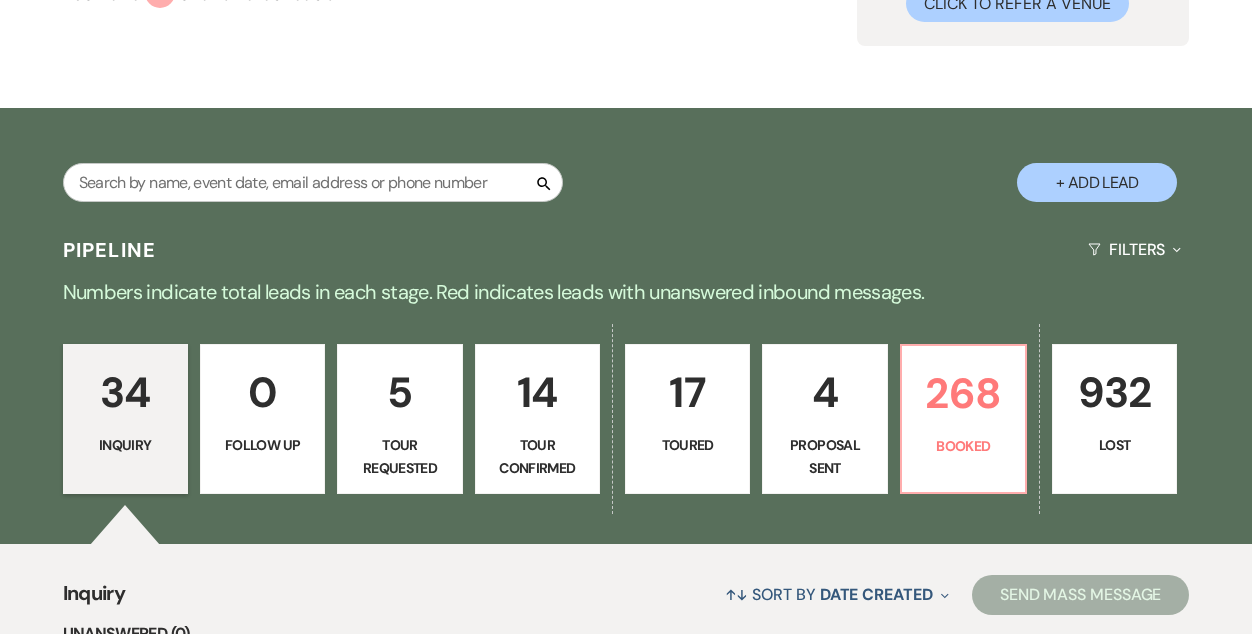 click on "4" at bounding box center (824, 392) 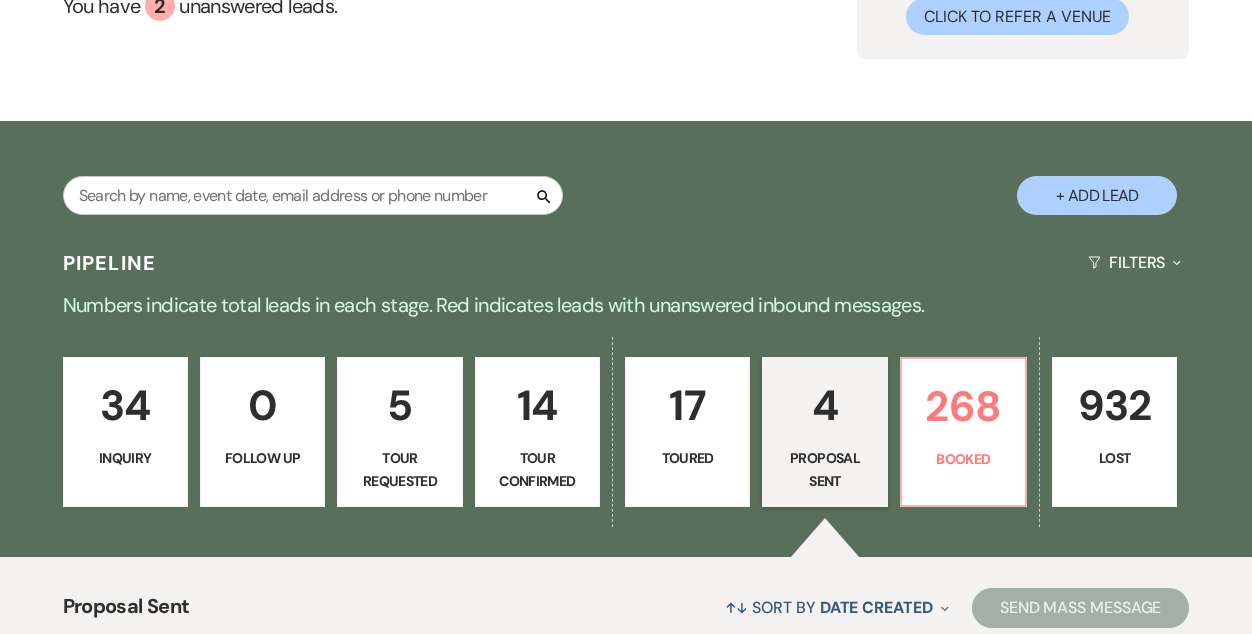 scroll, scrollTop: 208, scrollLeft: 0, axis: vertical 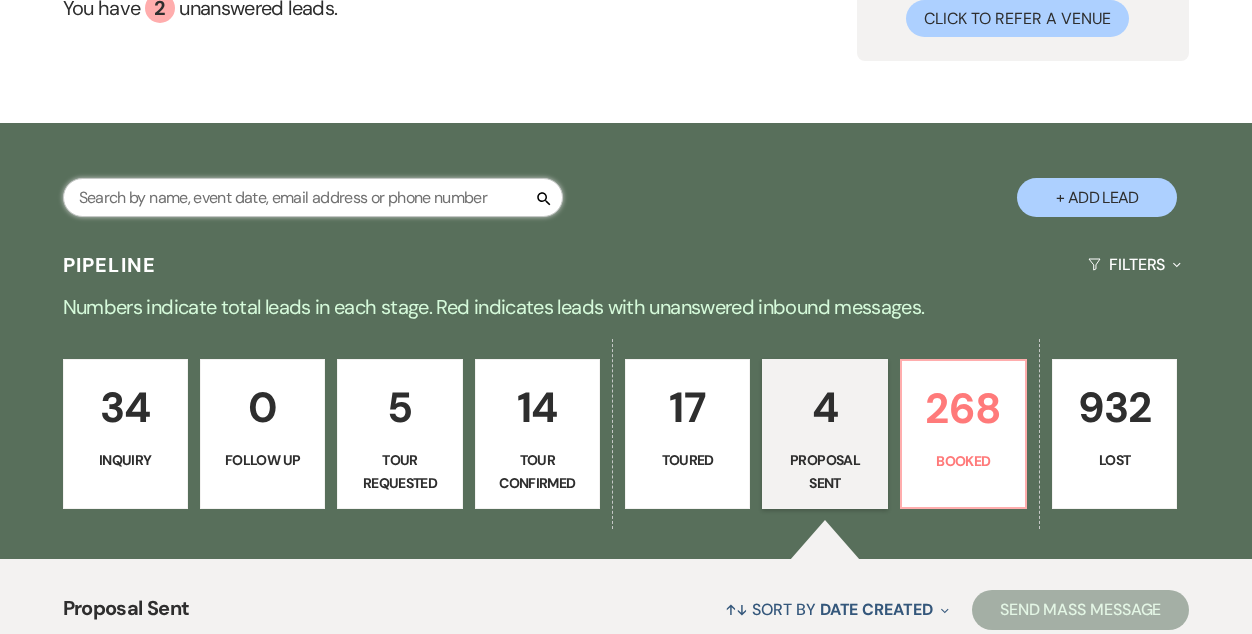 click at bounding box center (313, 197) 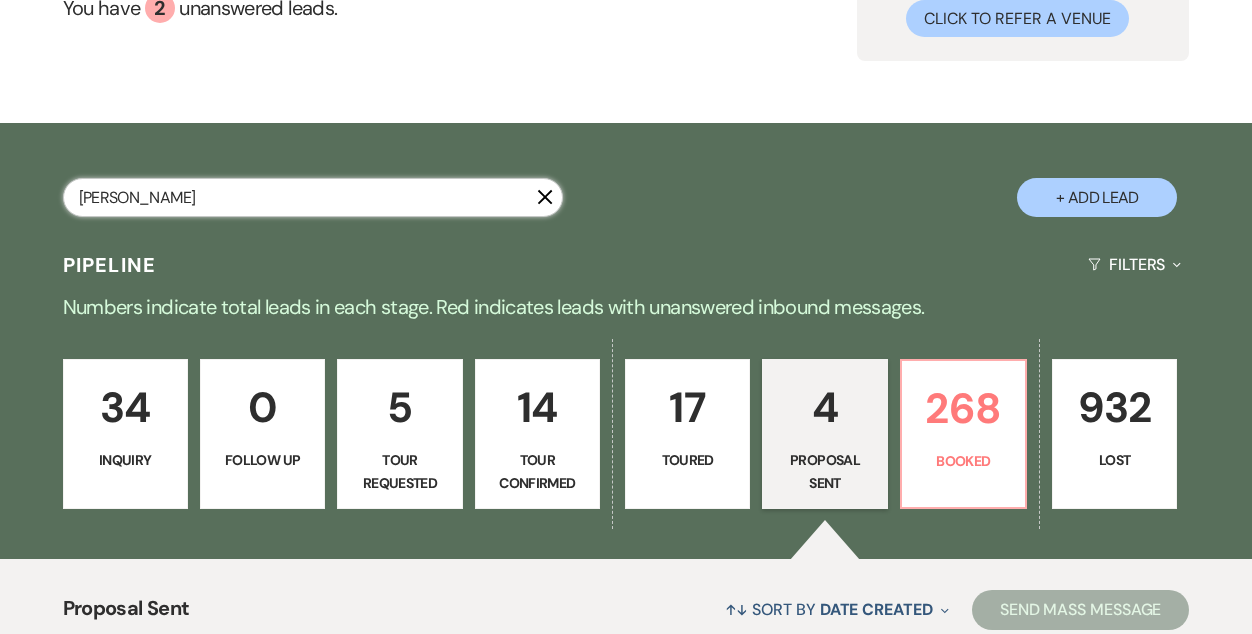 type on "[PERSON_NAME]" 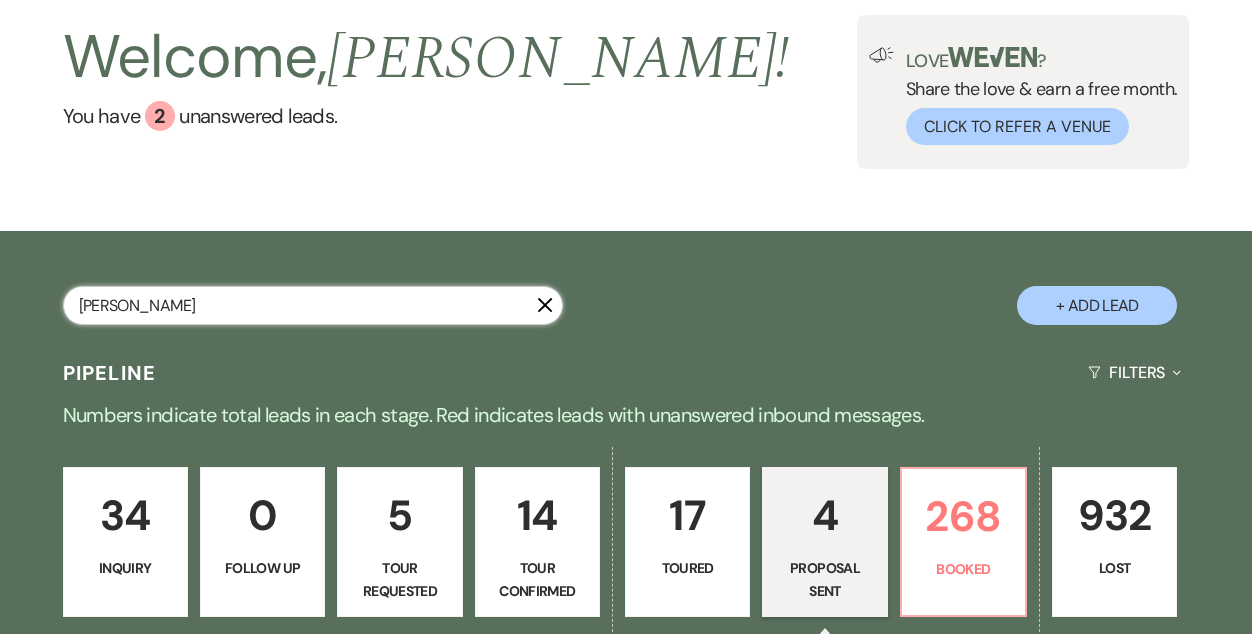 select on "8" 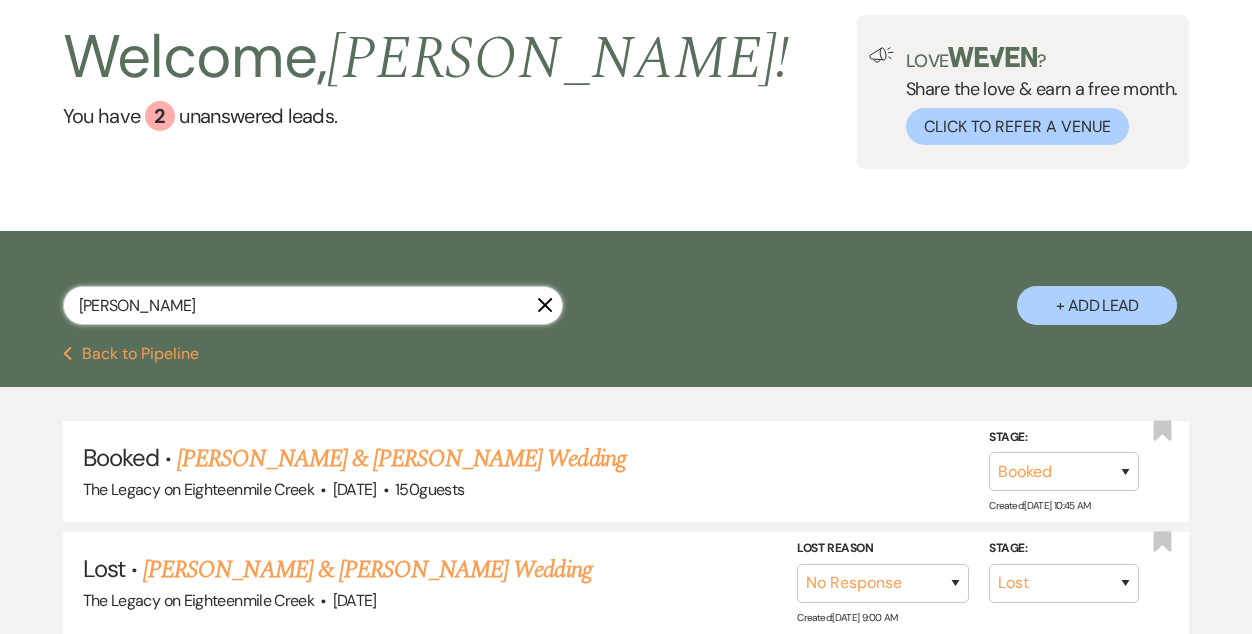 scroll, scrollTop: 208, scrollLeft: 0, axis: vertical 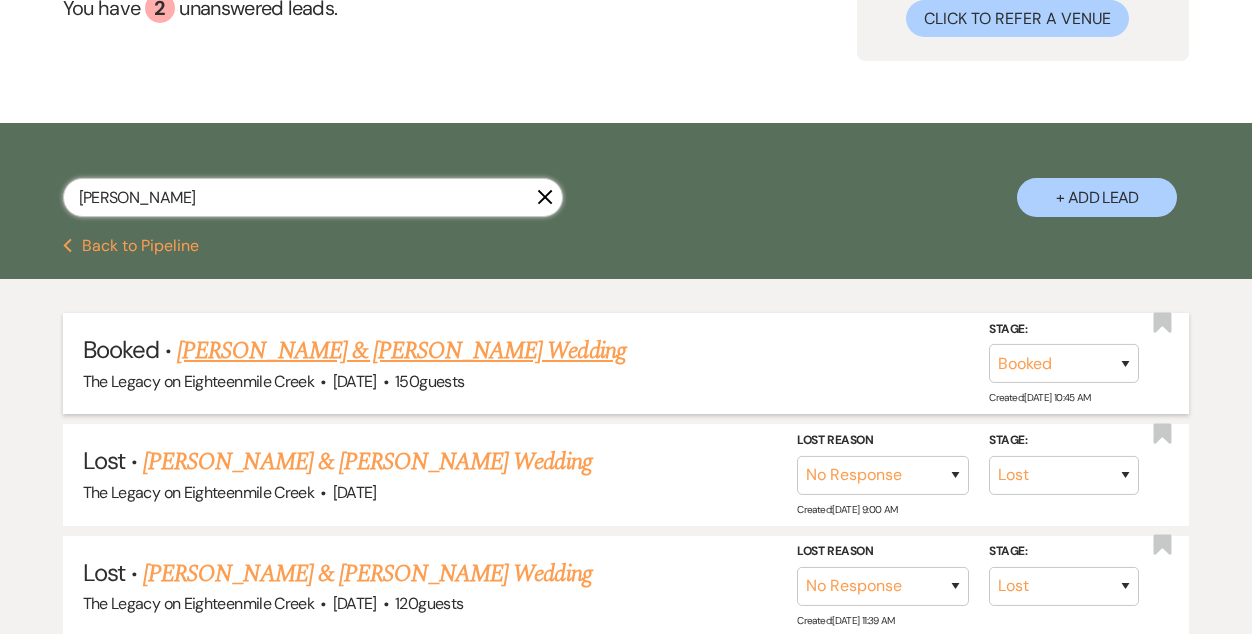 type on "[PERSON_NAME]" 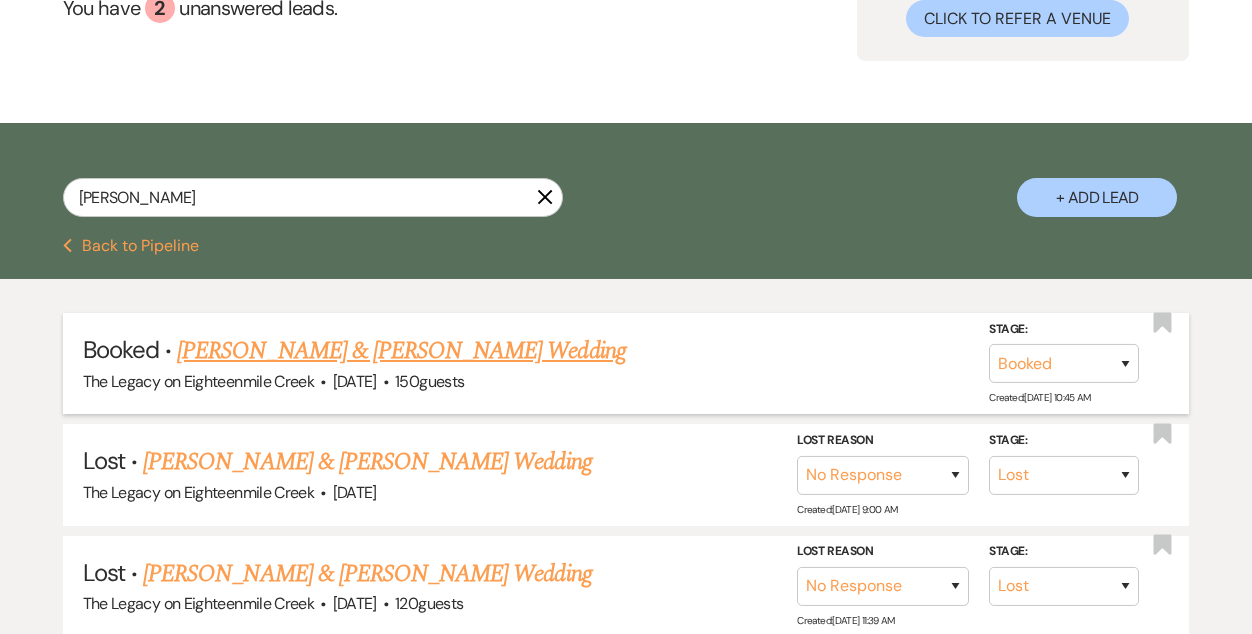 click on "·" at bounding box center [386, 383] 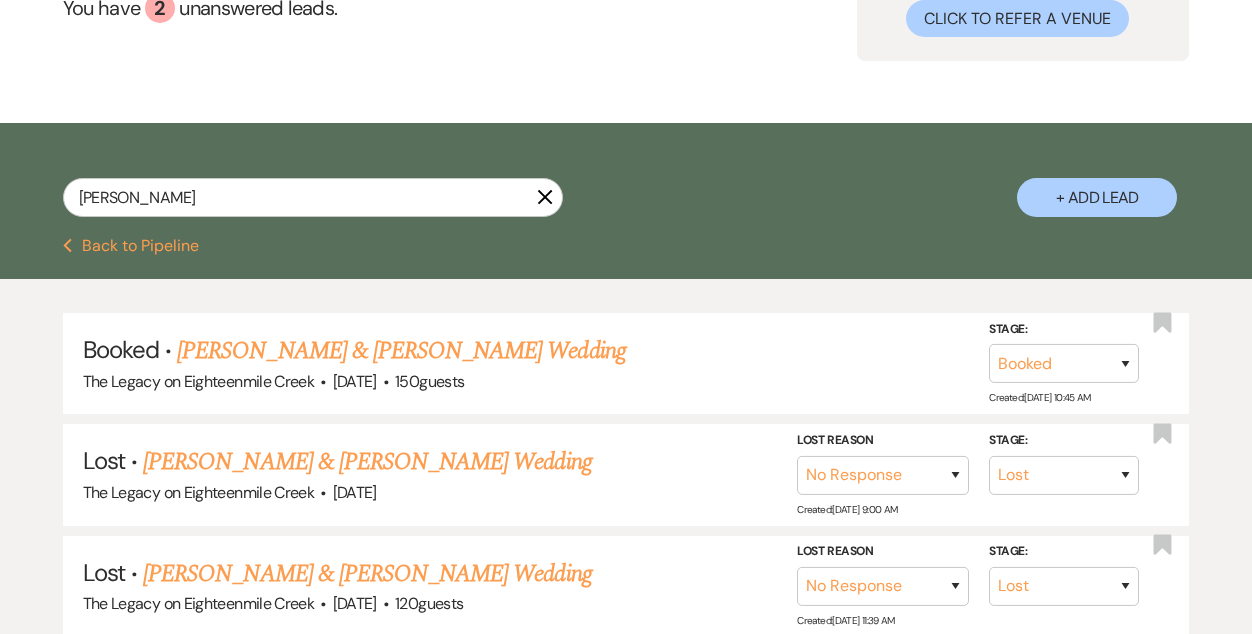 click on "[PERSON_NAME] & [PERSON_NAME] Wedding" at bounding box center [401, 351] 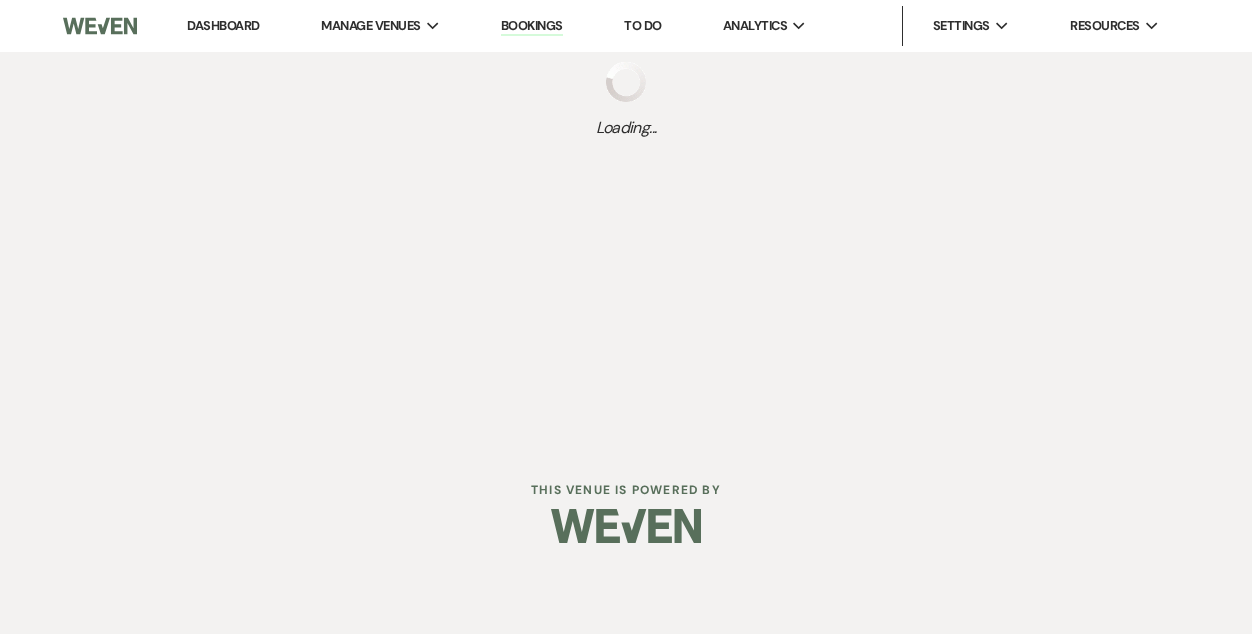 scroll, scrollTop: 0, scrollLeft: 0, axis: both 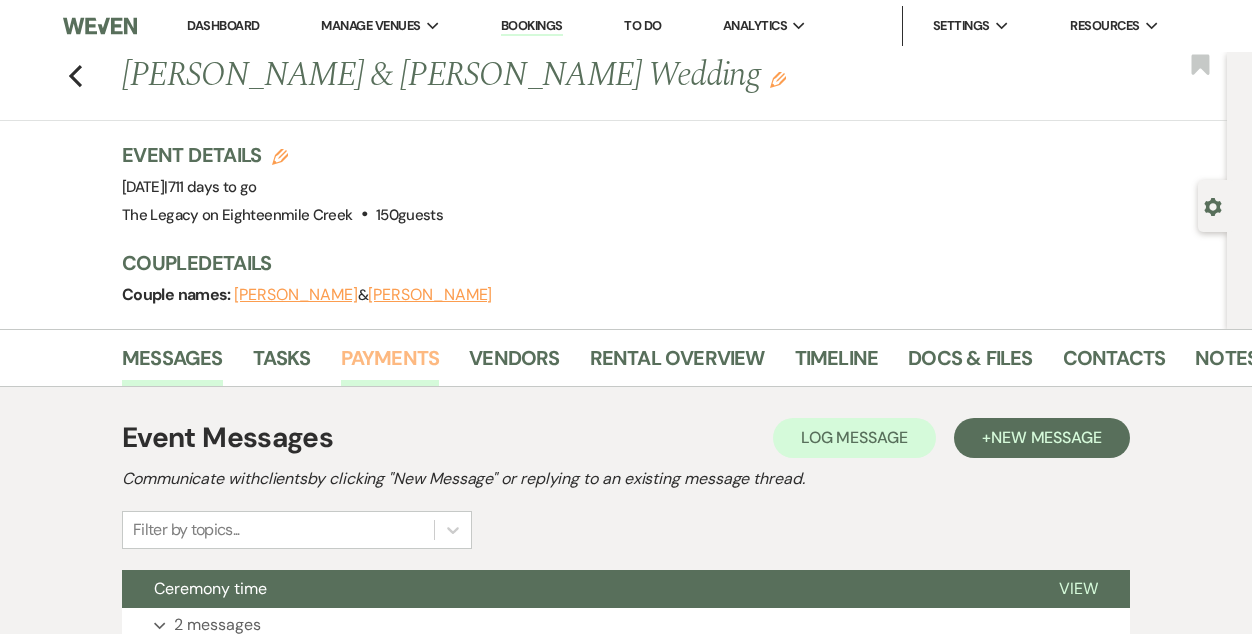 click on "Payments" at bounding box center (390, 364) 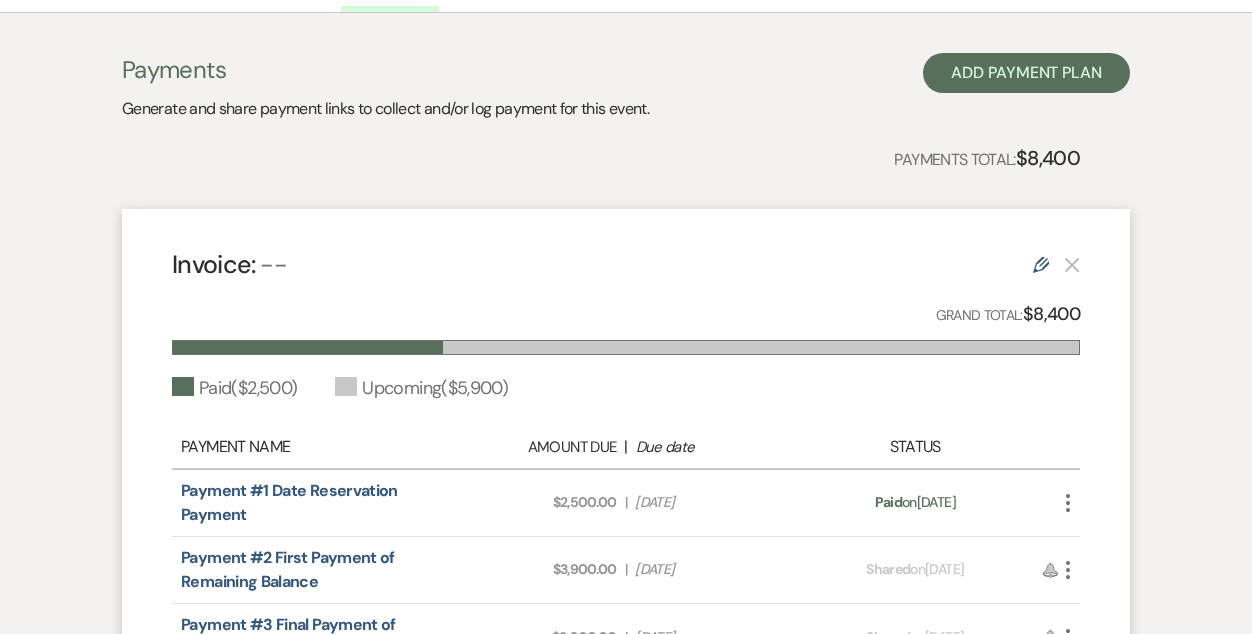 scroll, scrollTop: 506, scrollLeft: 0, axis: vertical 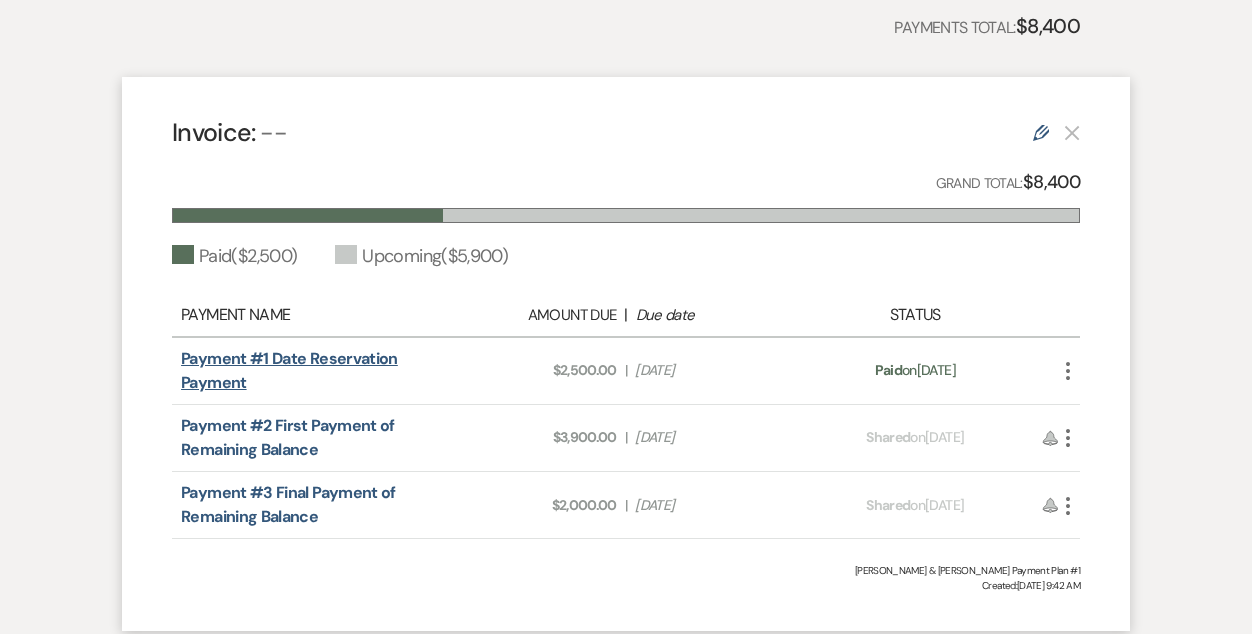 click on "Payment #1 Date Reservation Payment" at bounding box center (289, 370) 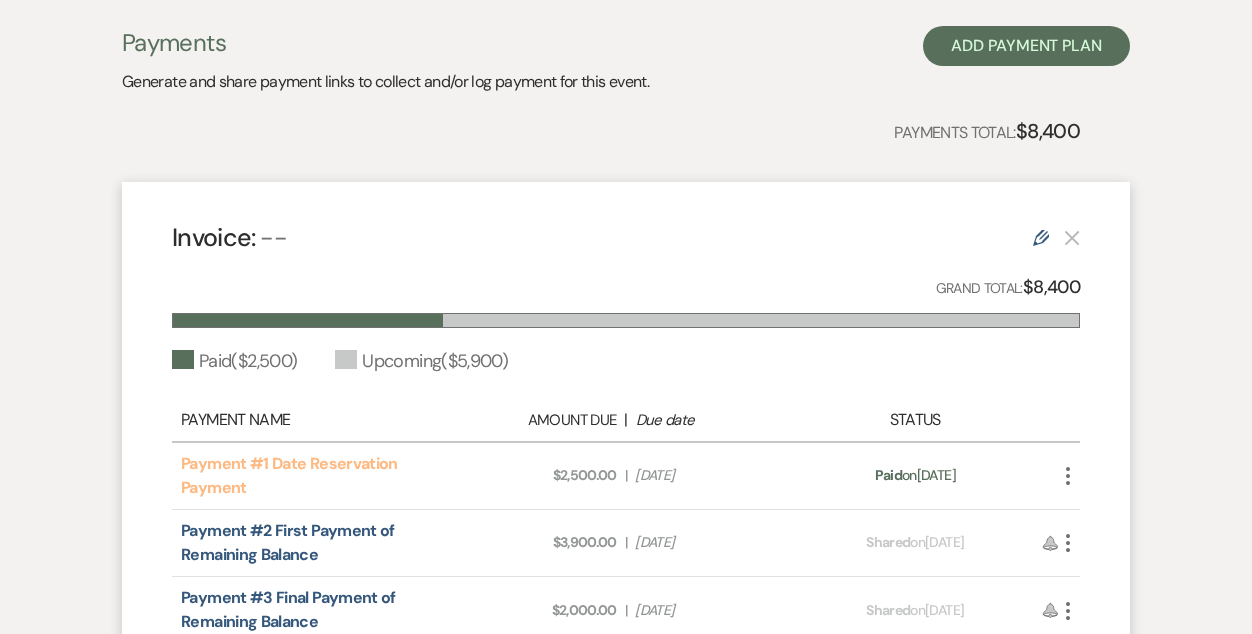scroll, scrollTop: 0, scrollLeft: 0, axis: both 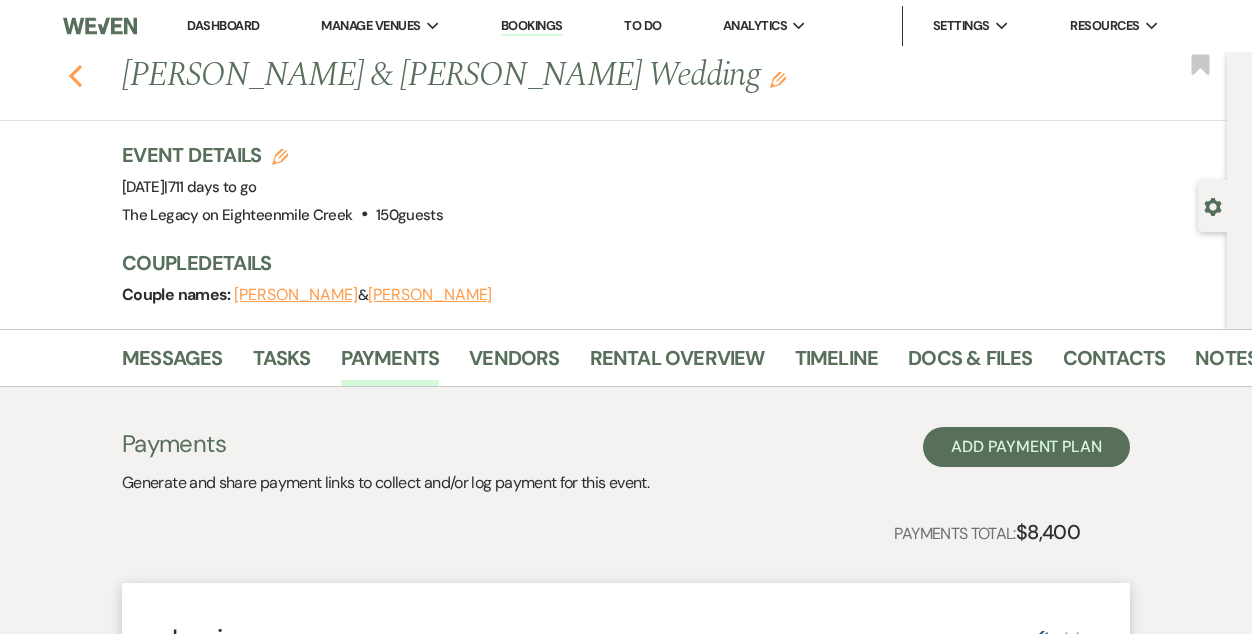 click on "Previous" 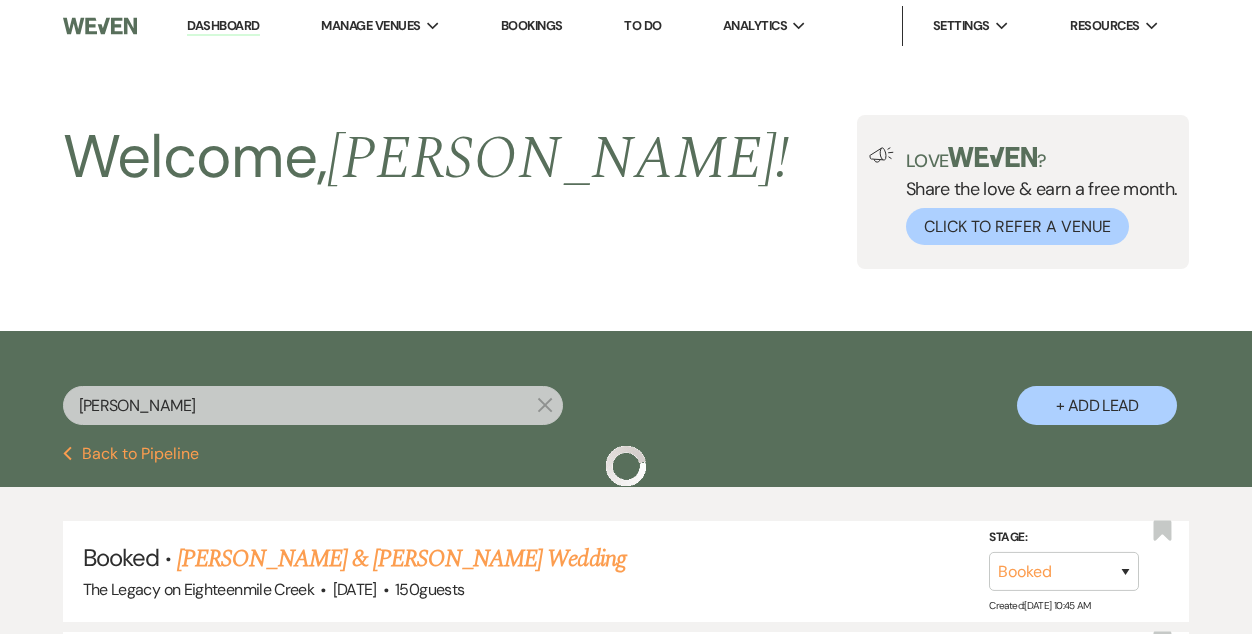 scroll, scrollTop: 208, scrollLeft: 0, axis: vertical 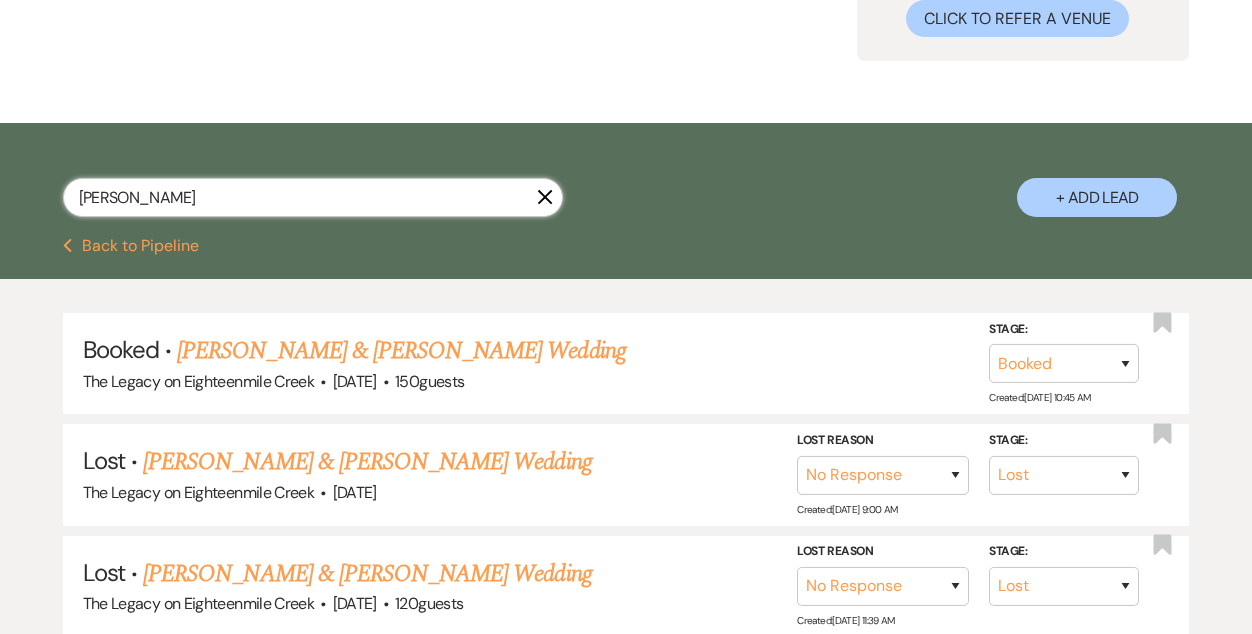 click on "[PERSON_NAME]" at bounding box center (313, 197) 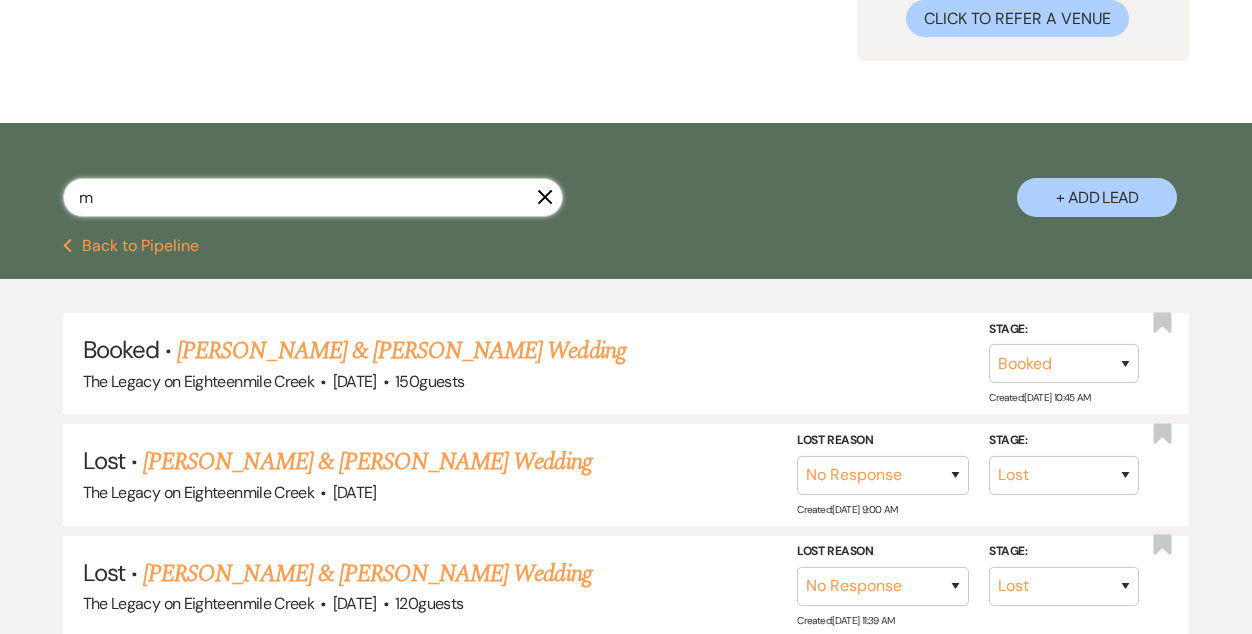 type on "mc" 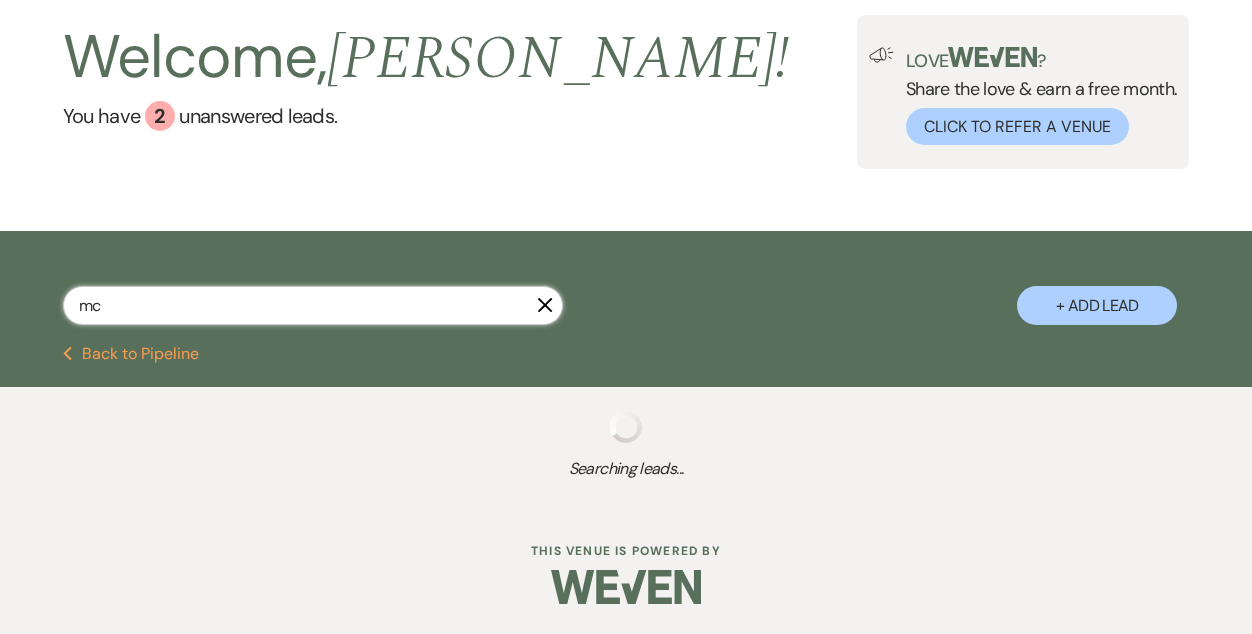 select on "5" 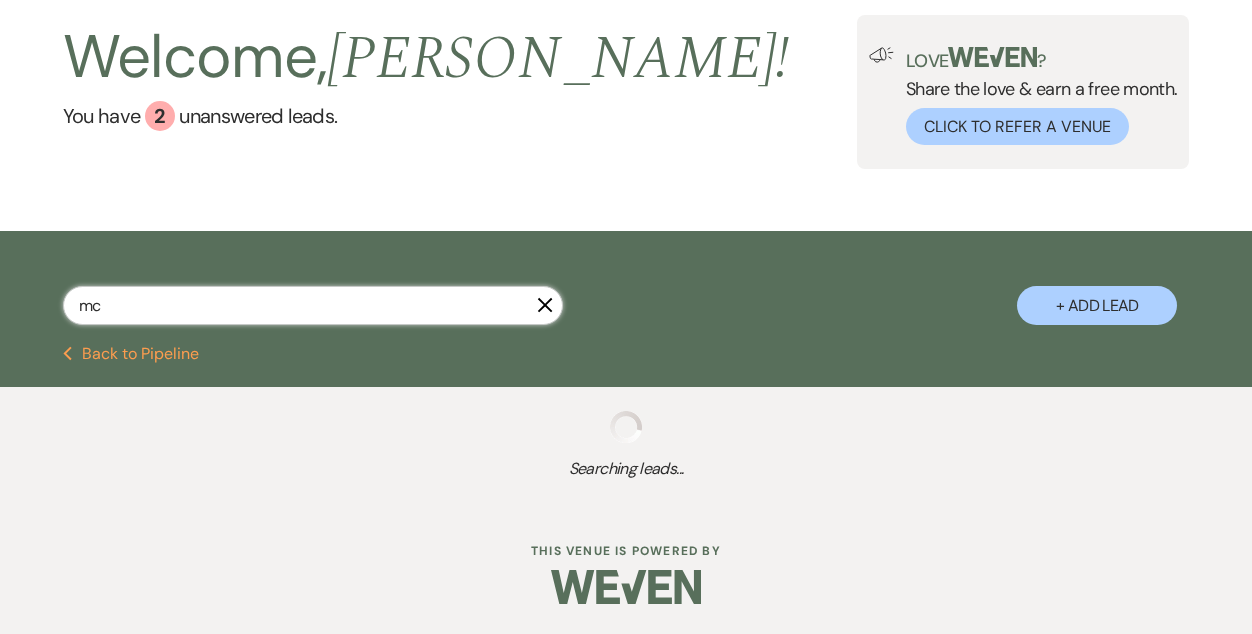 select on "7" 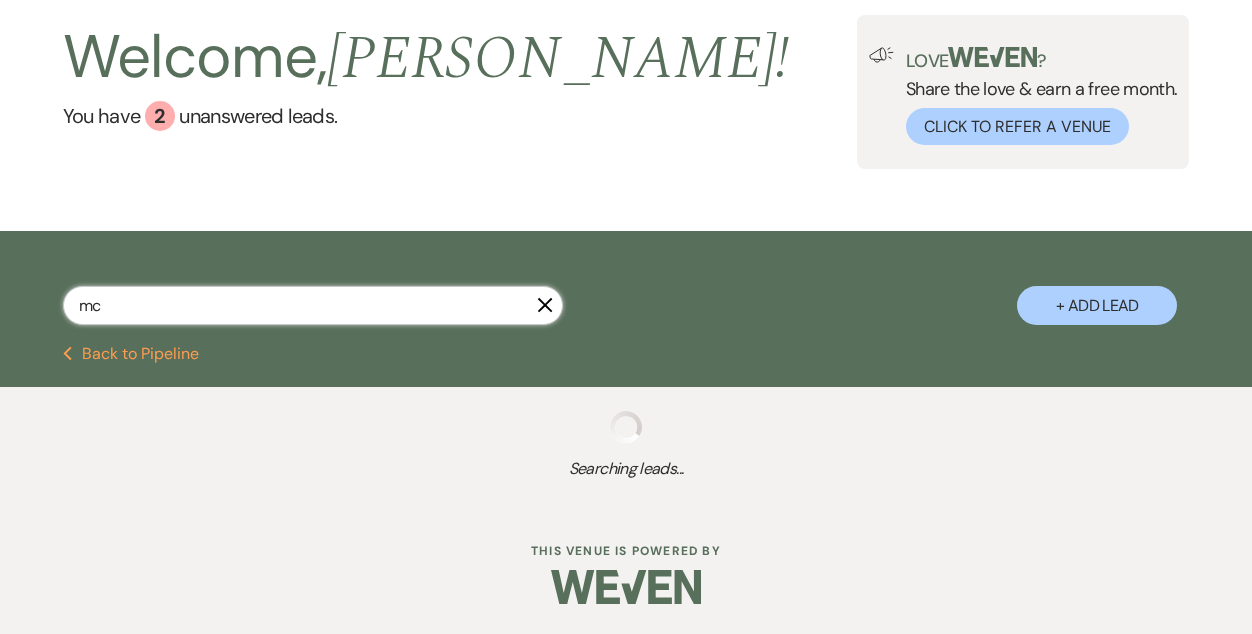 select on "8" 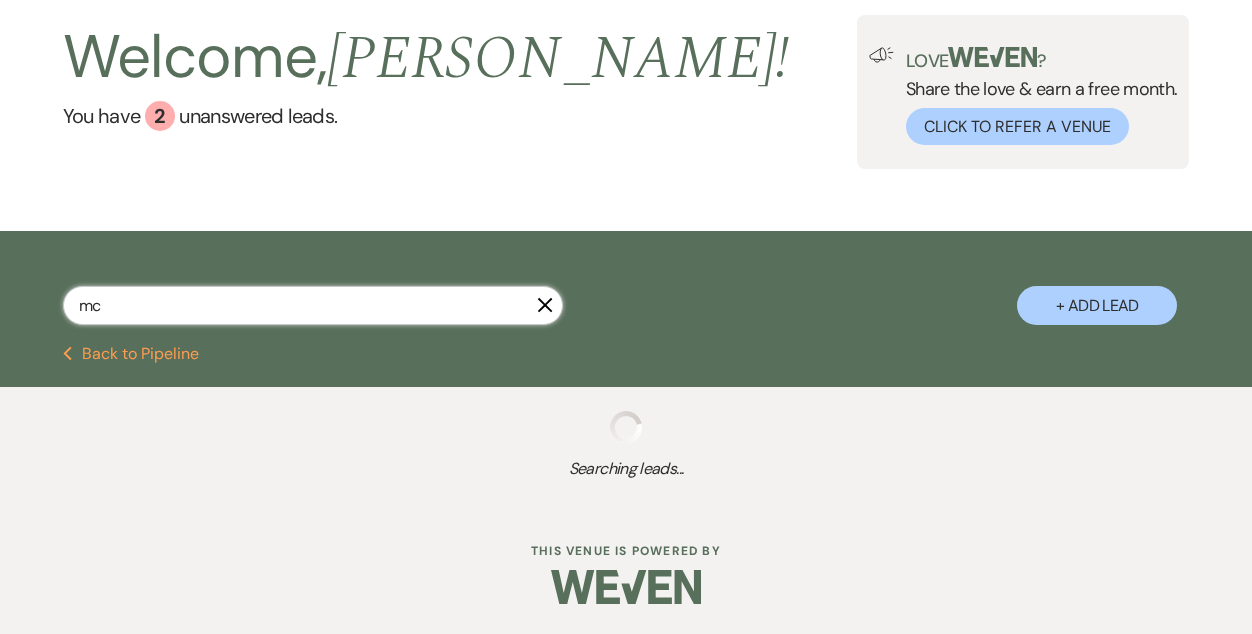select on "5" 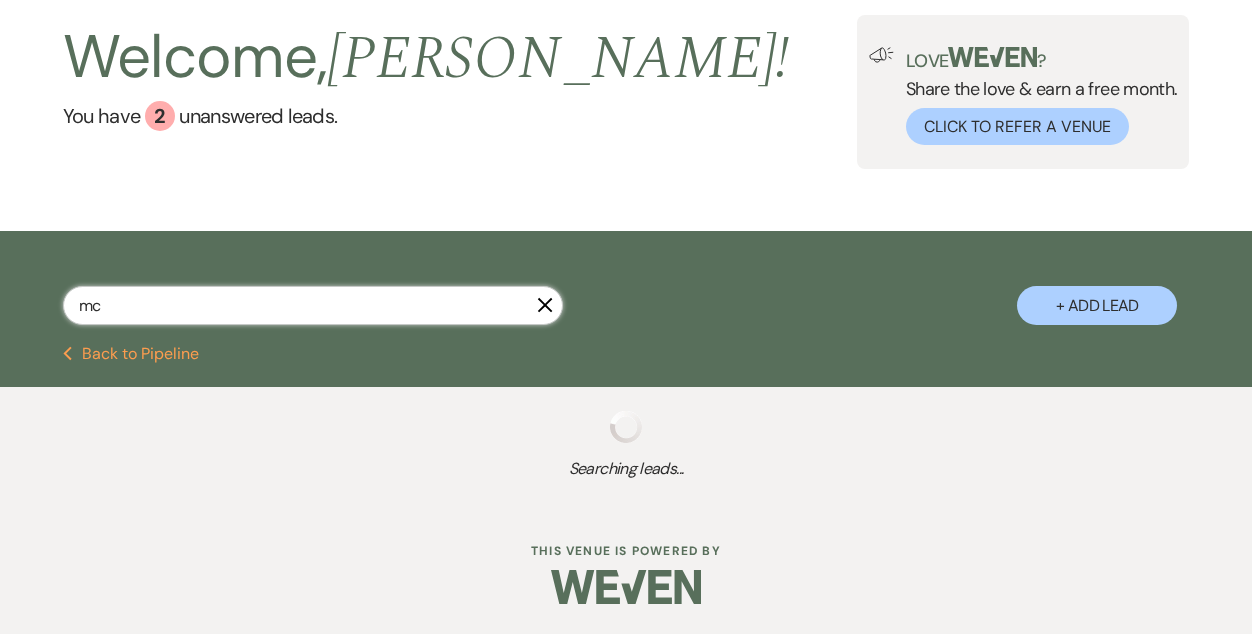 select on "8" 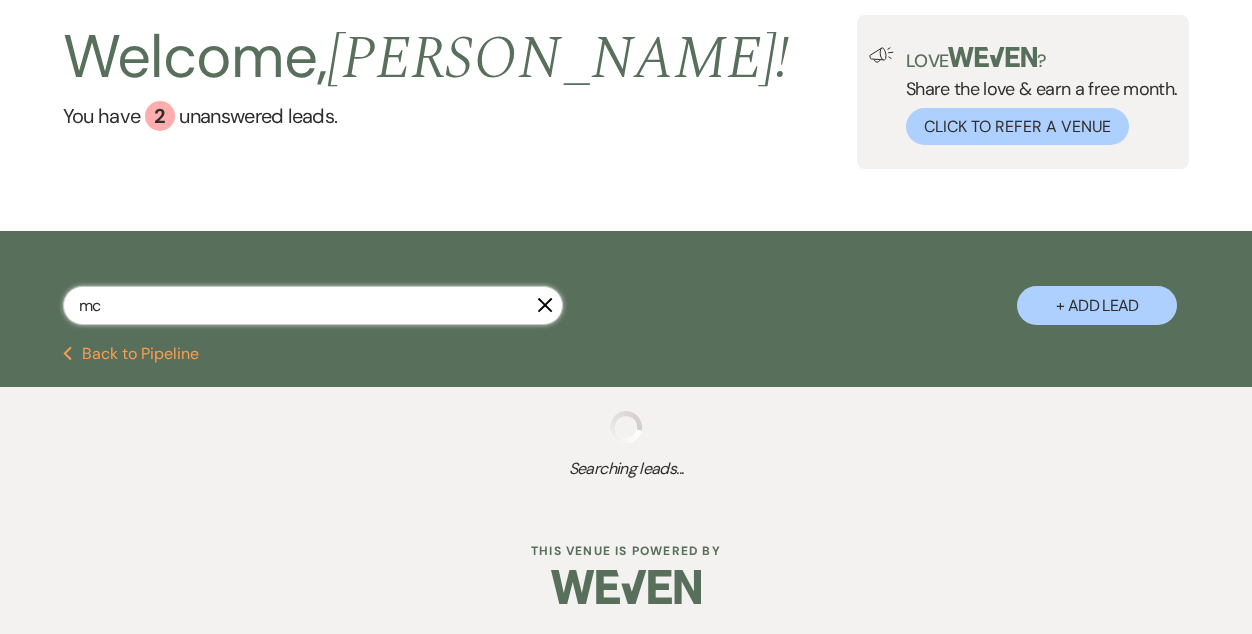 select on "6" 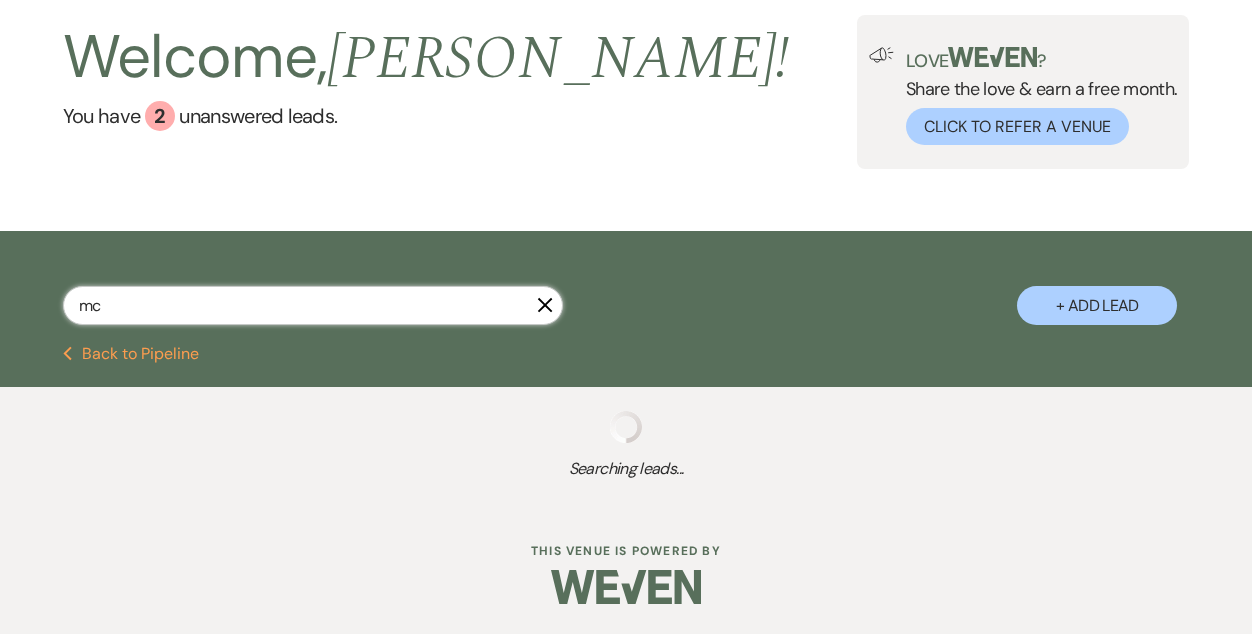 select on "8" 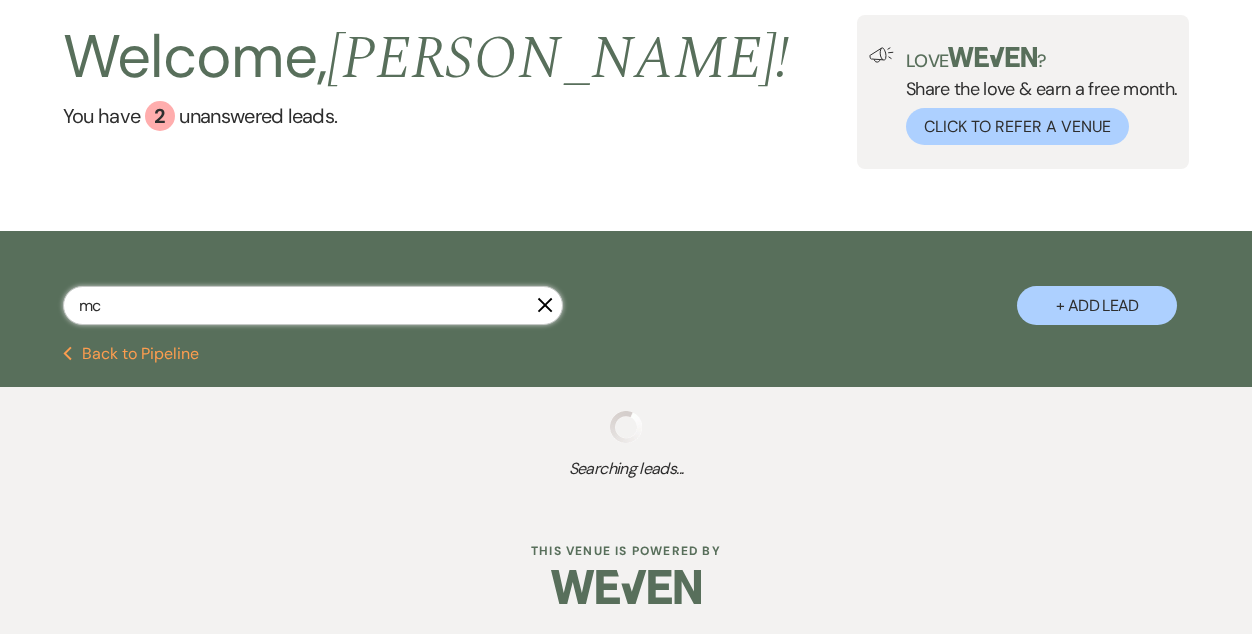 select on "8" 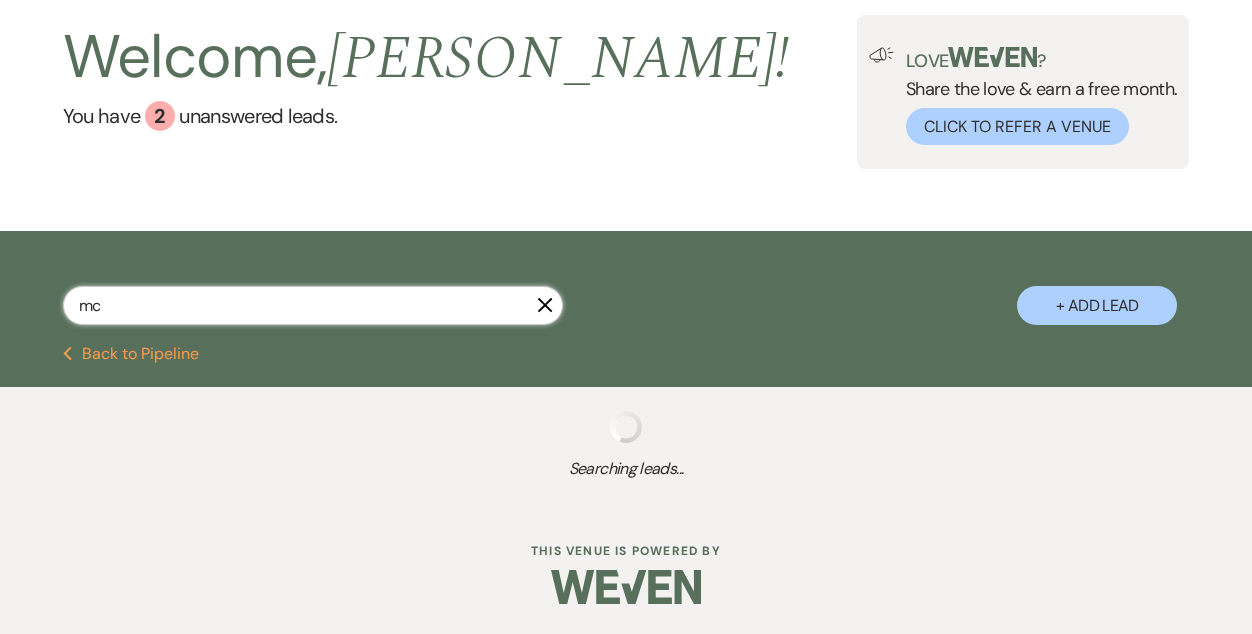 select on "10" 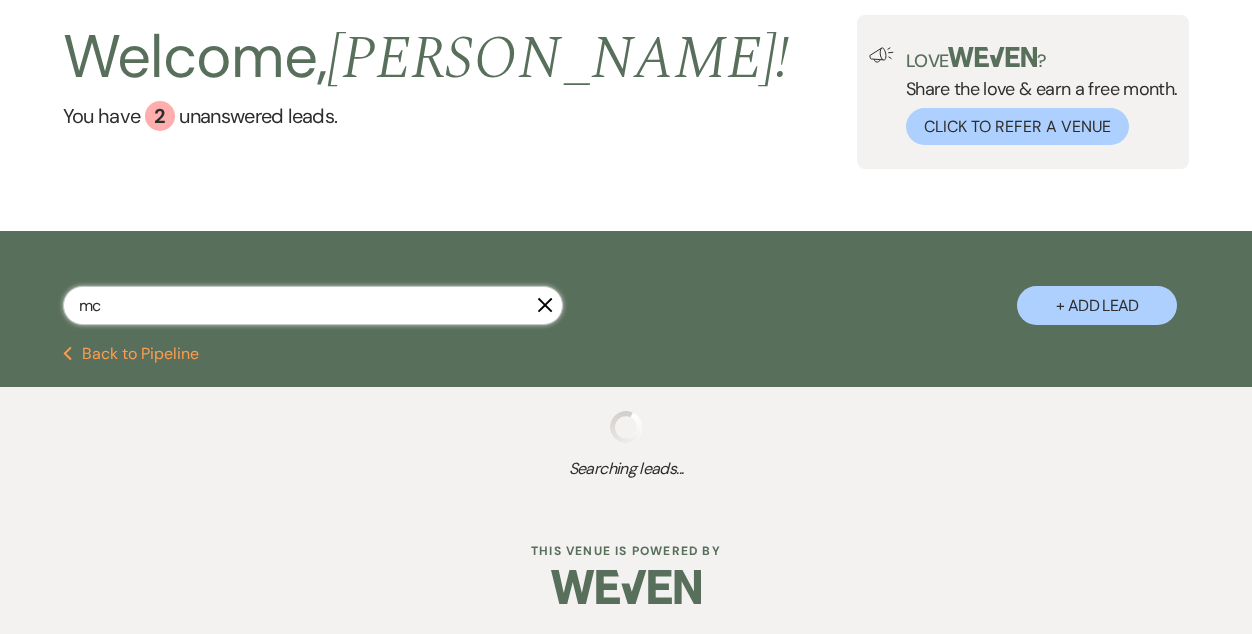 select on "8" 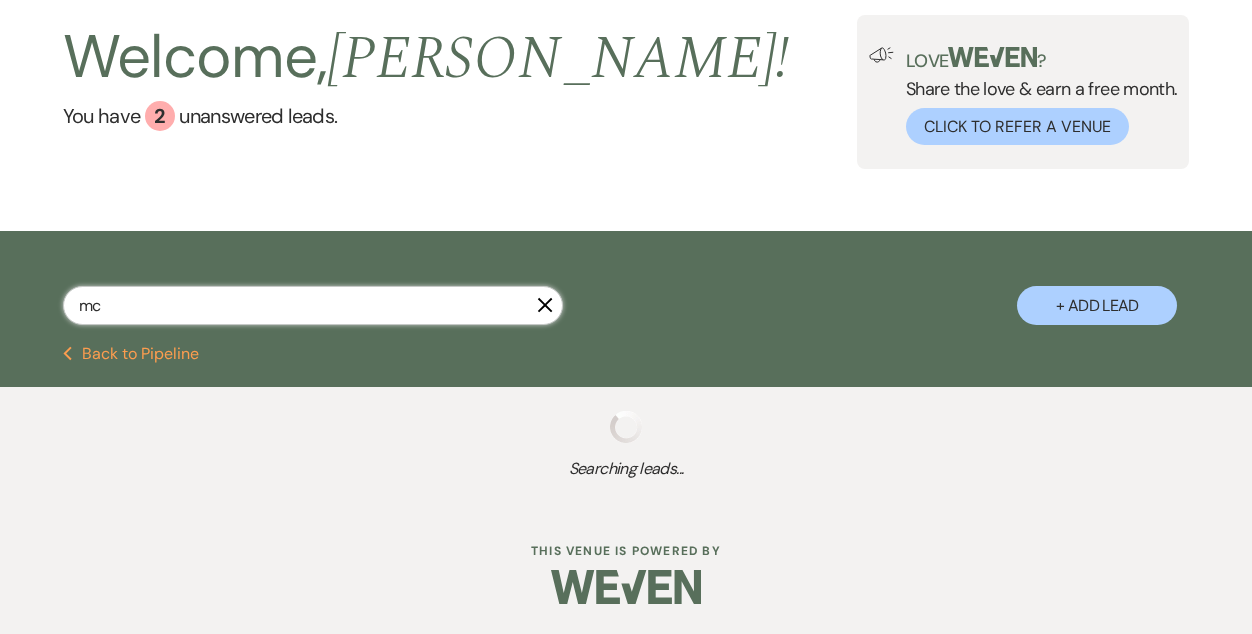select on "8" 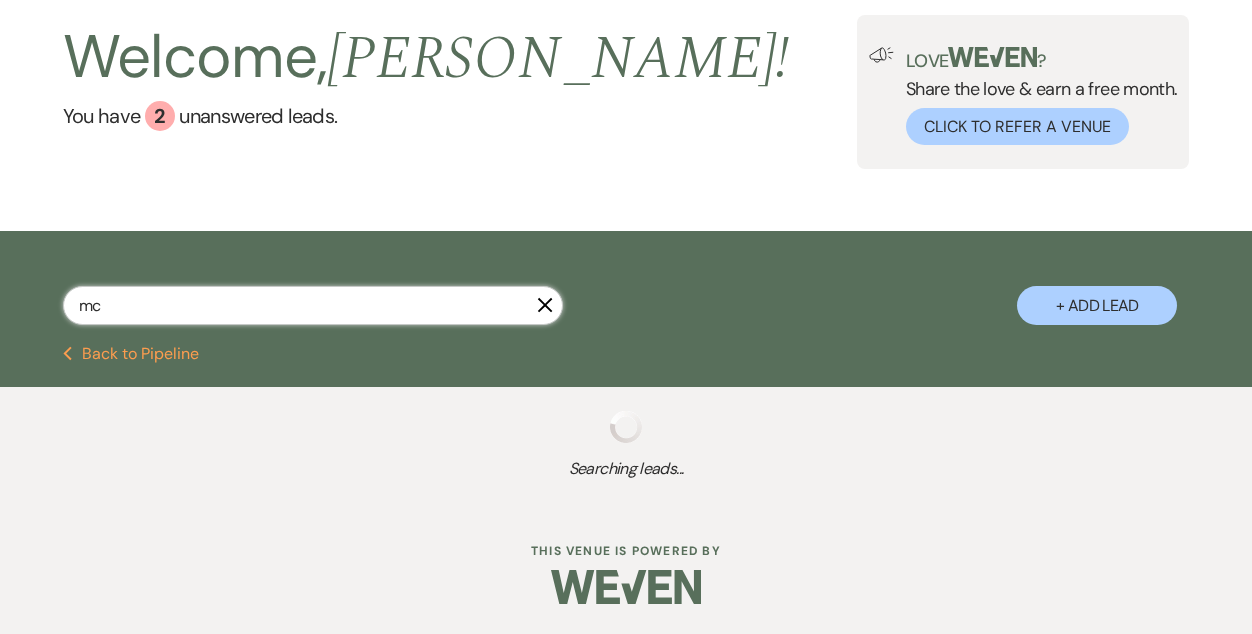 select on "8" 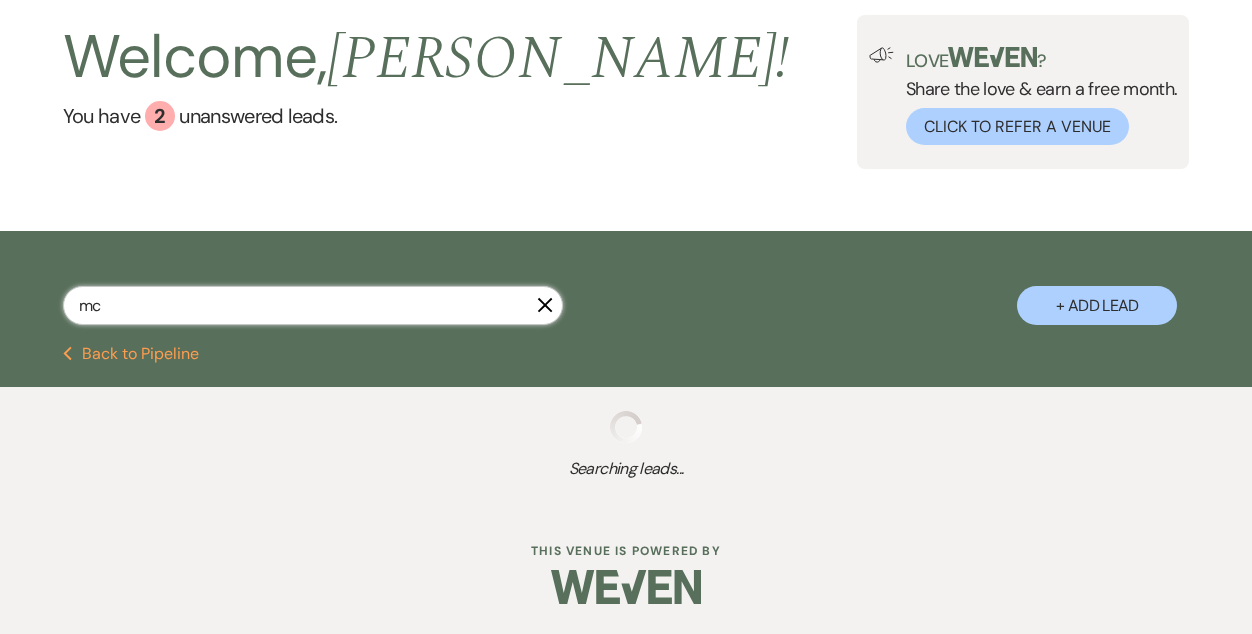 select on "5" 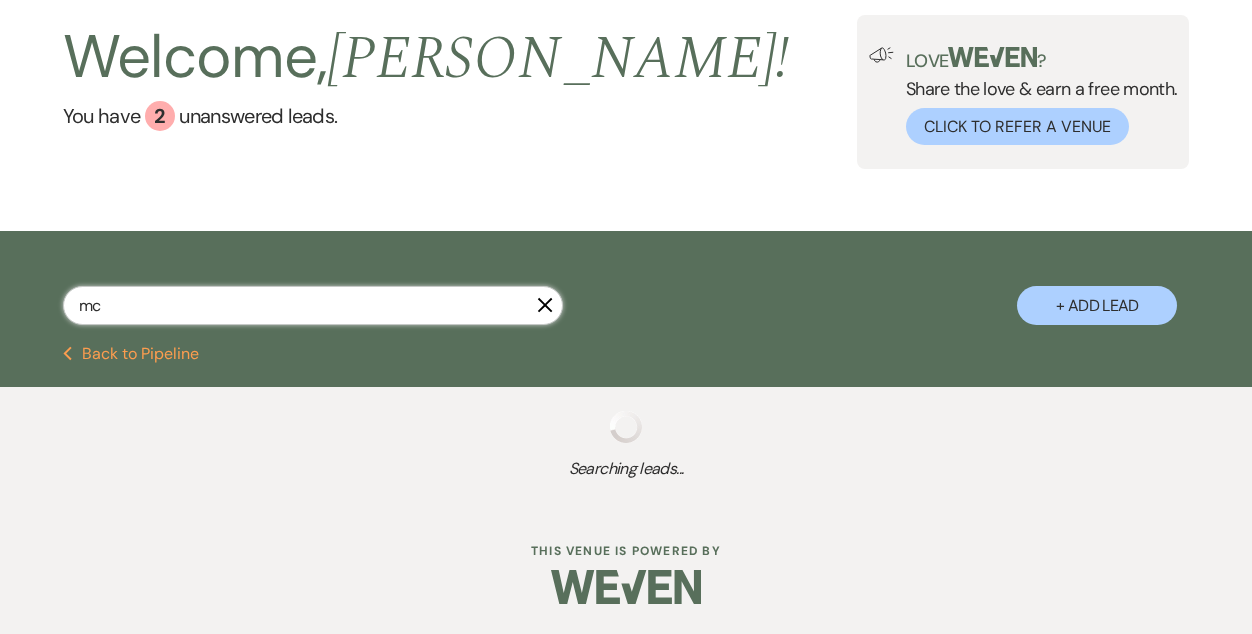 select on "8" 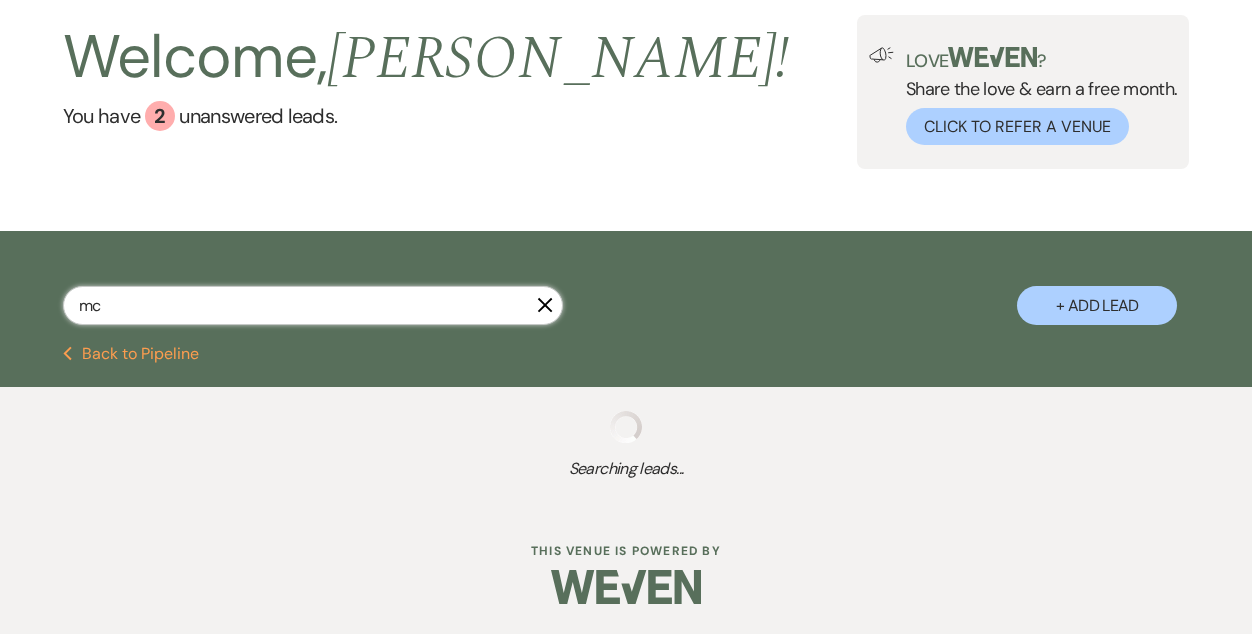 select on "10" 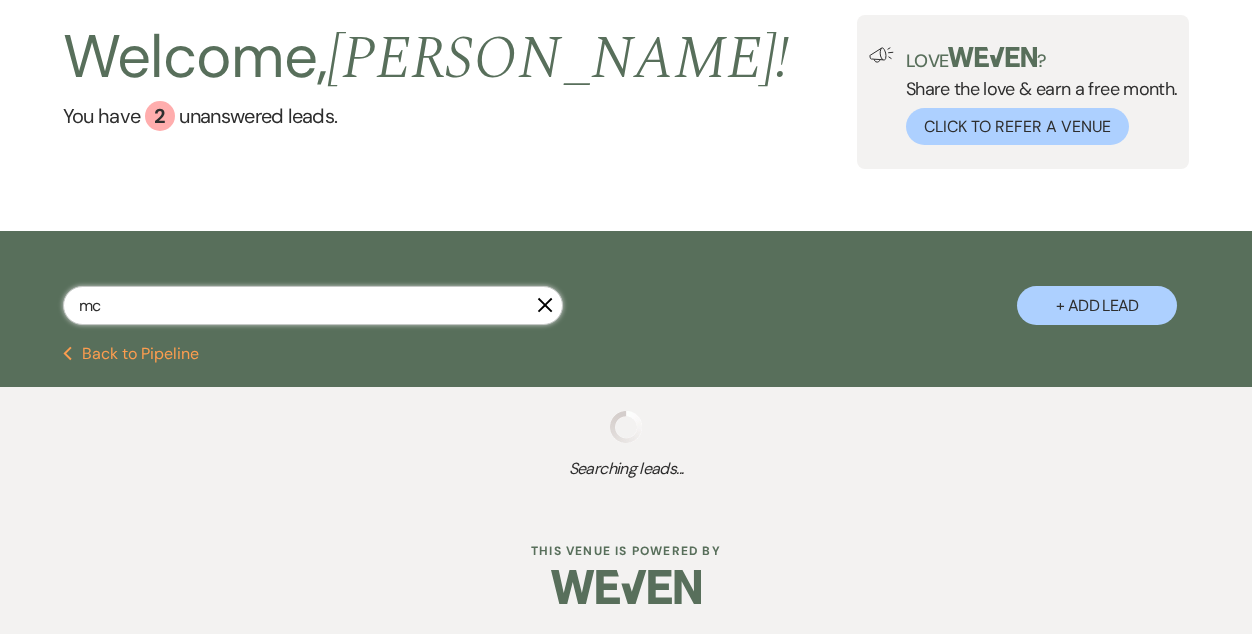 select on "8" 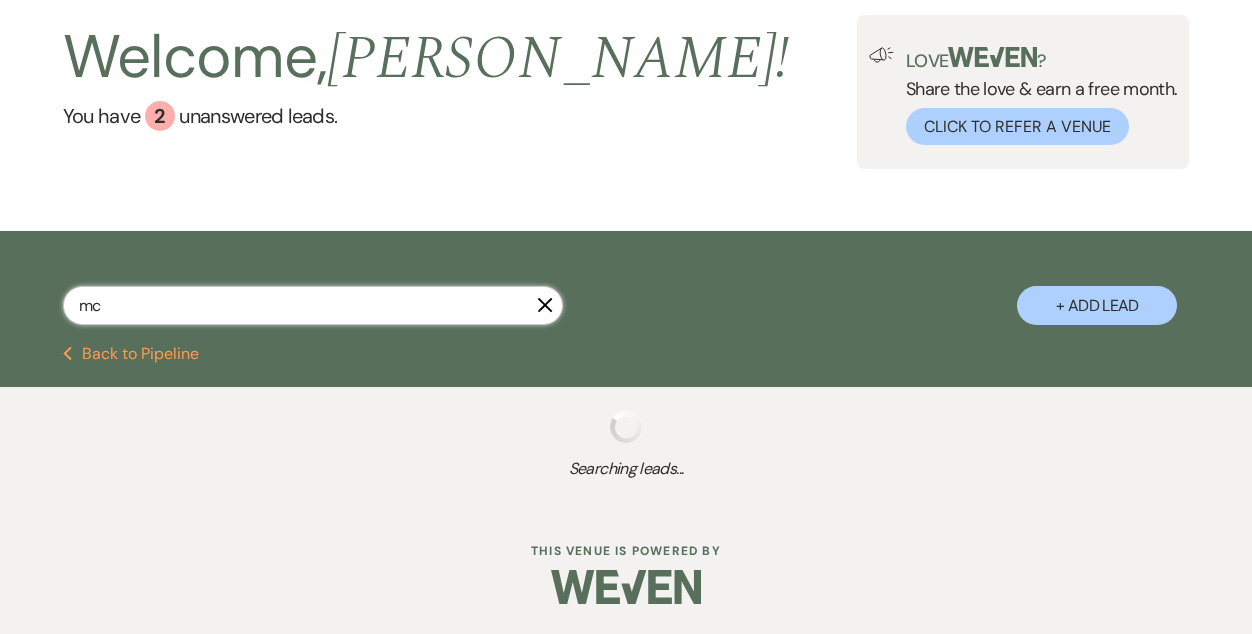 select on "10" 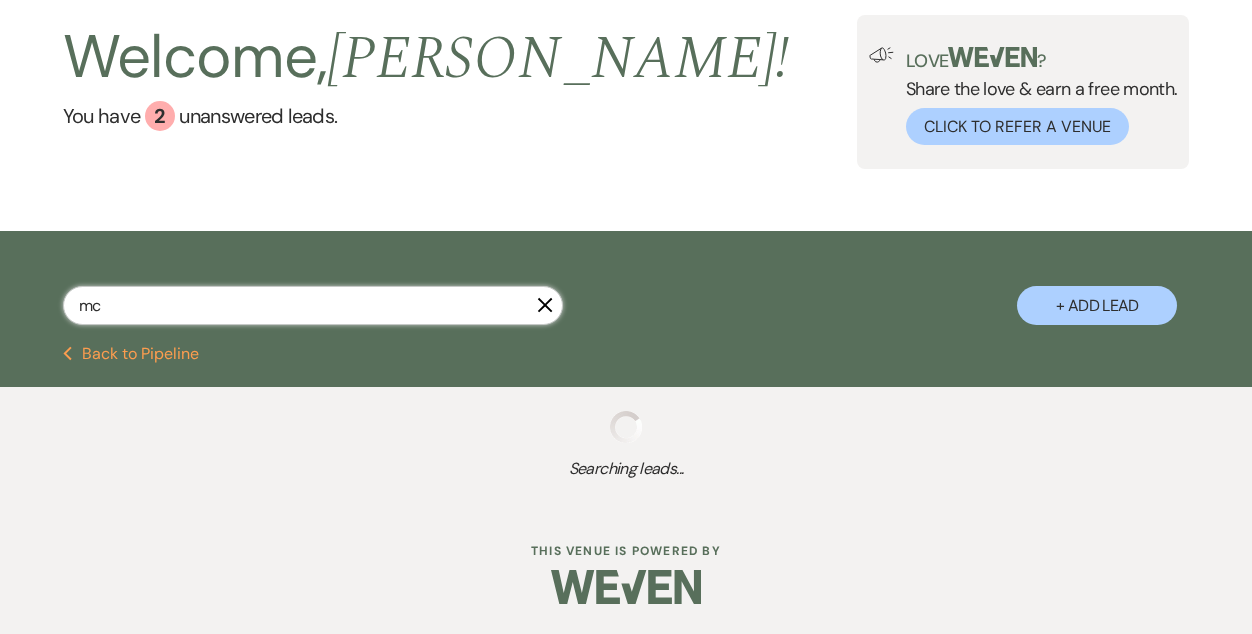 select on "8" 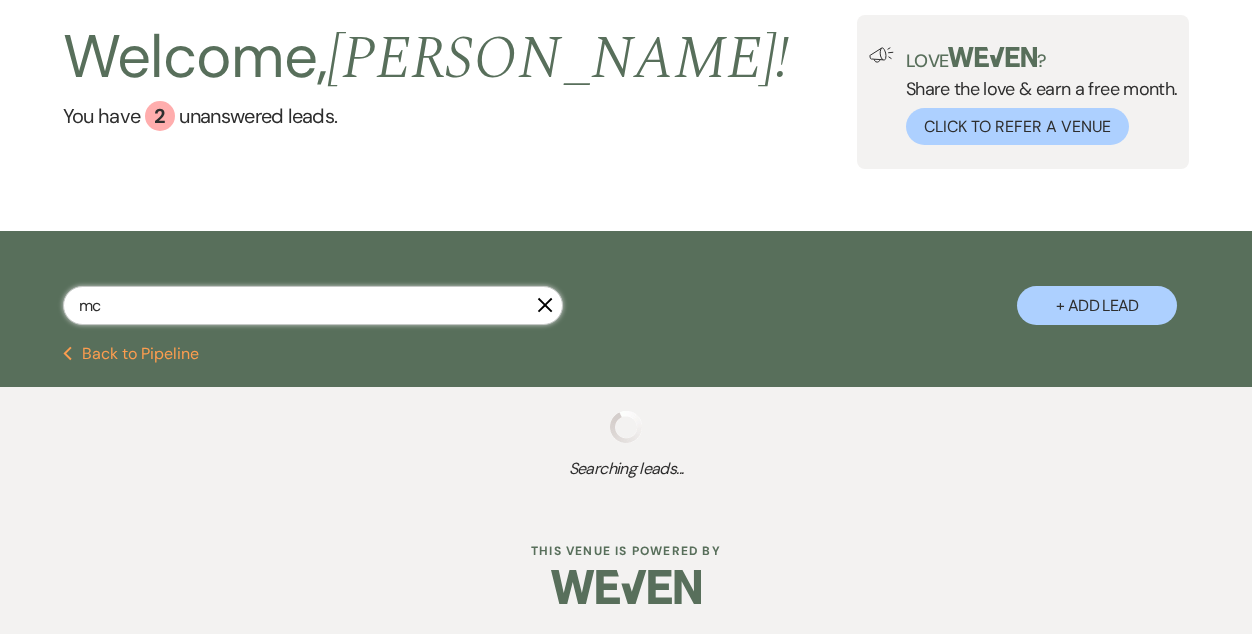 select on "10" 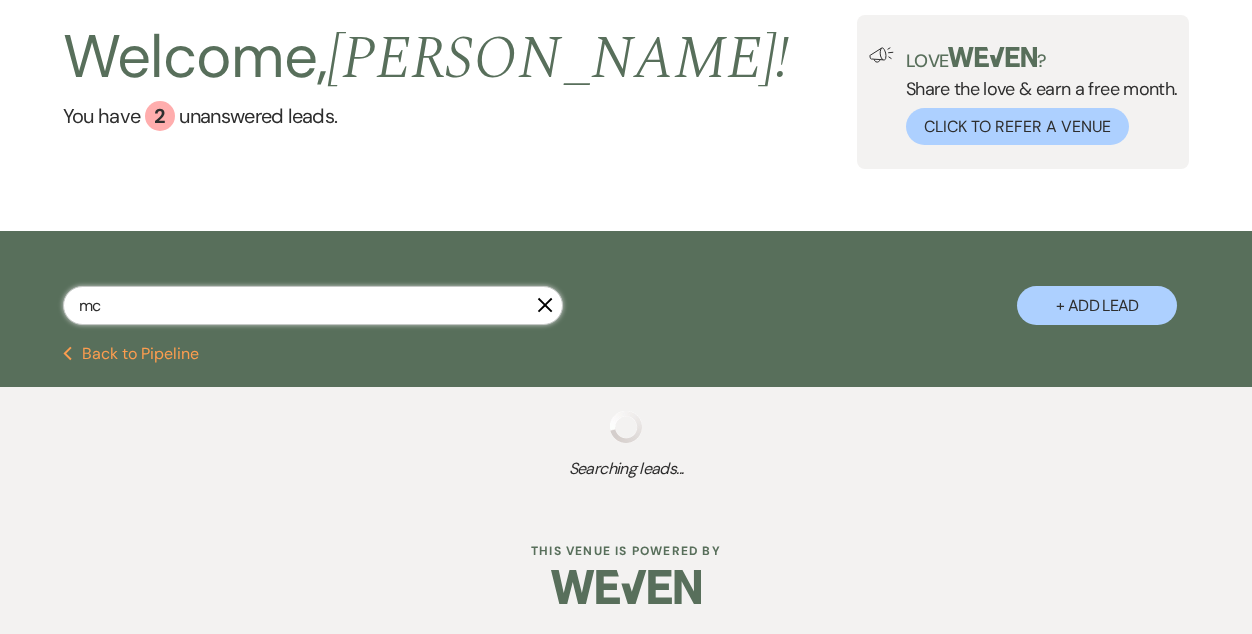 select on "8" 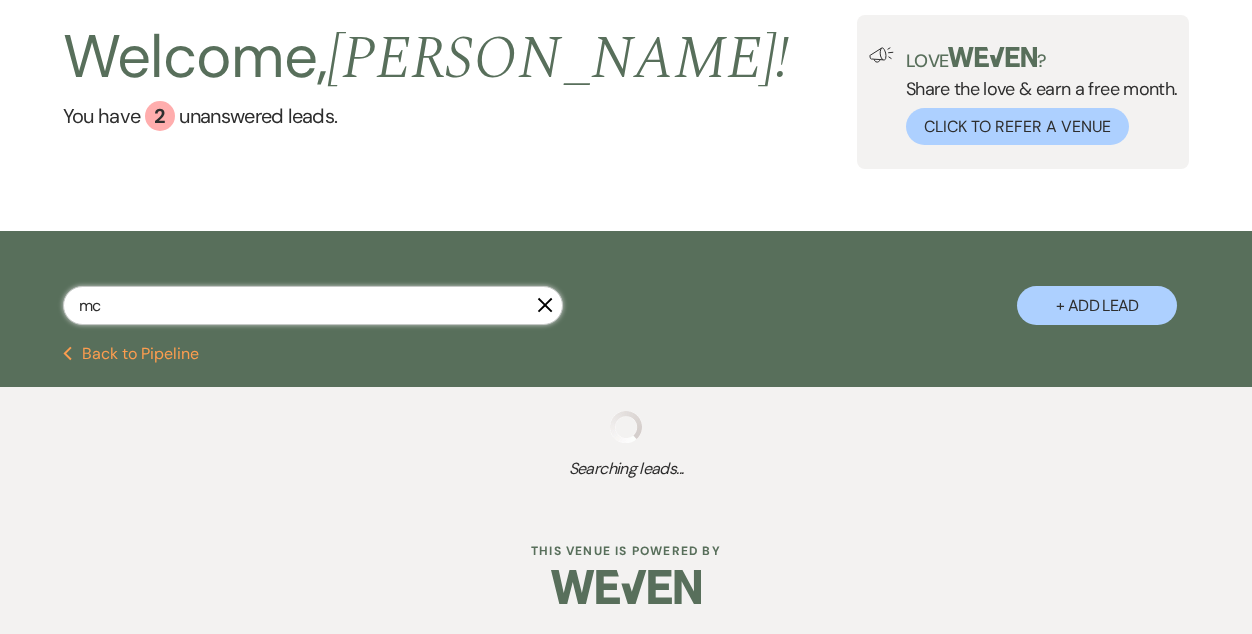 select on "10" 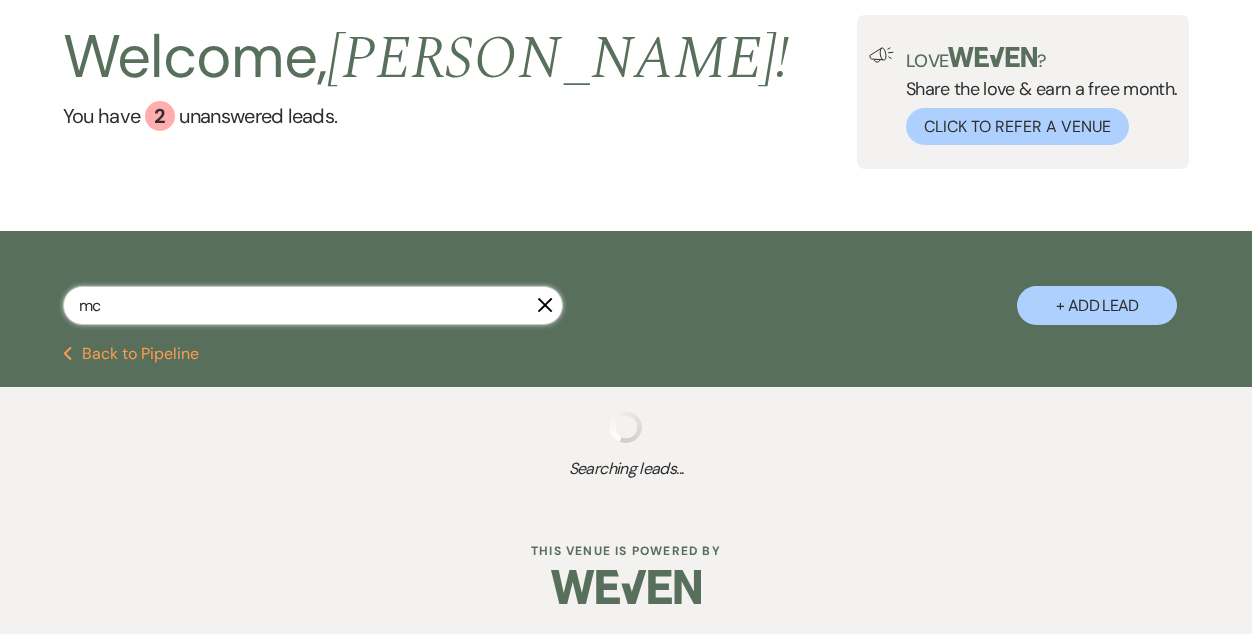 select on "8" 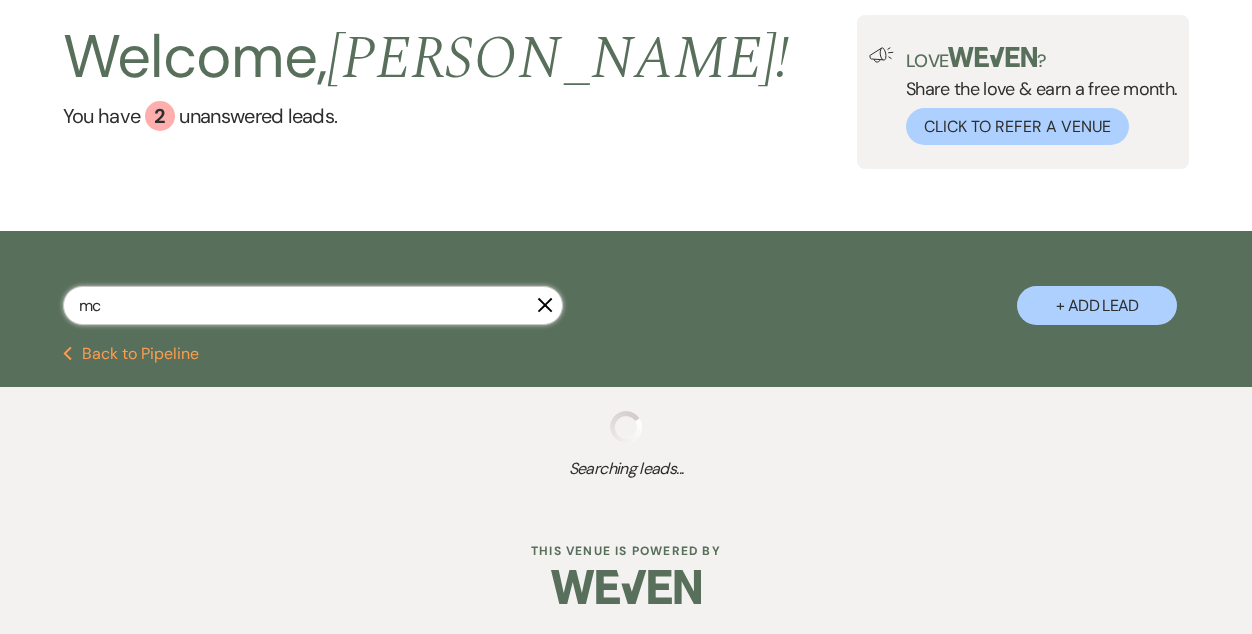 select on "8" 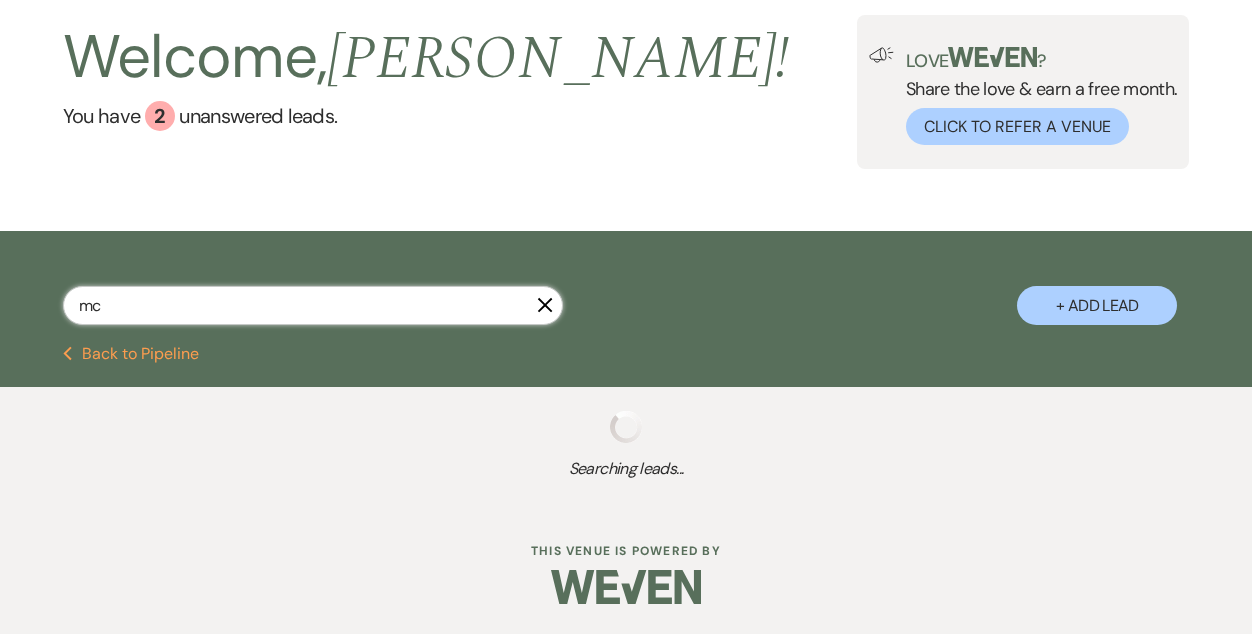 select on "8" 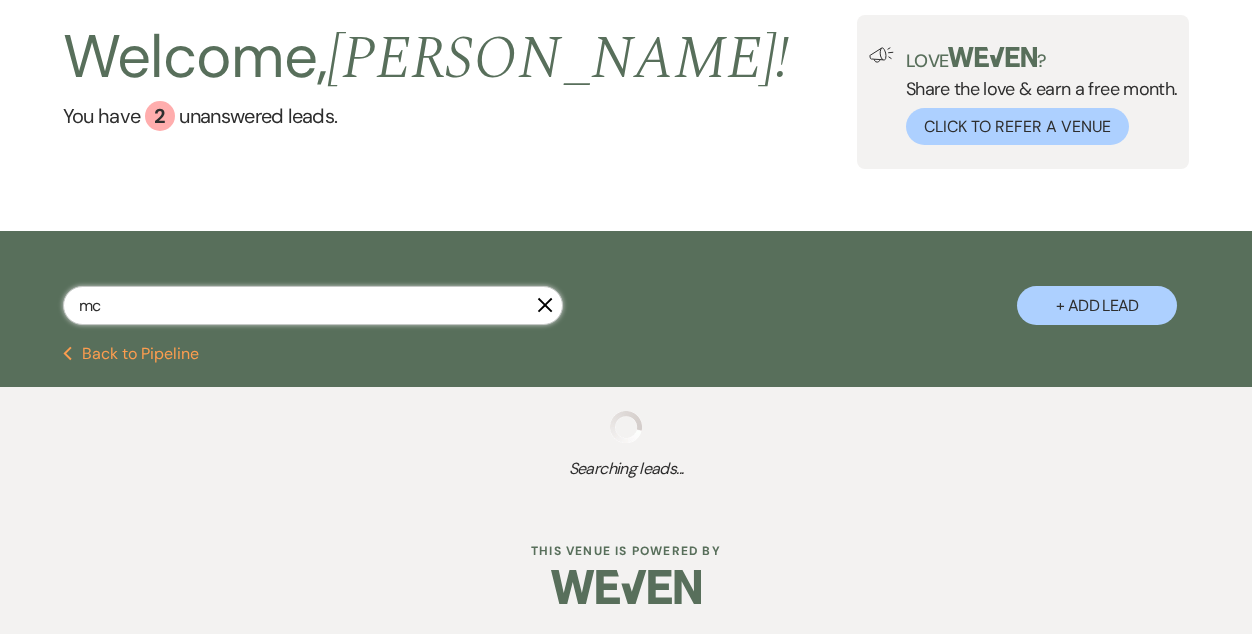select on "5" 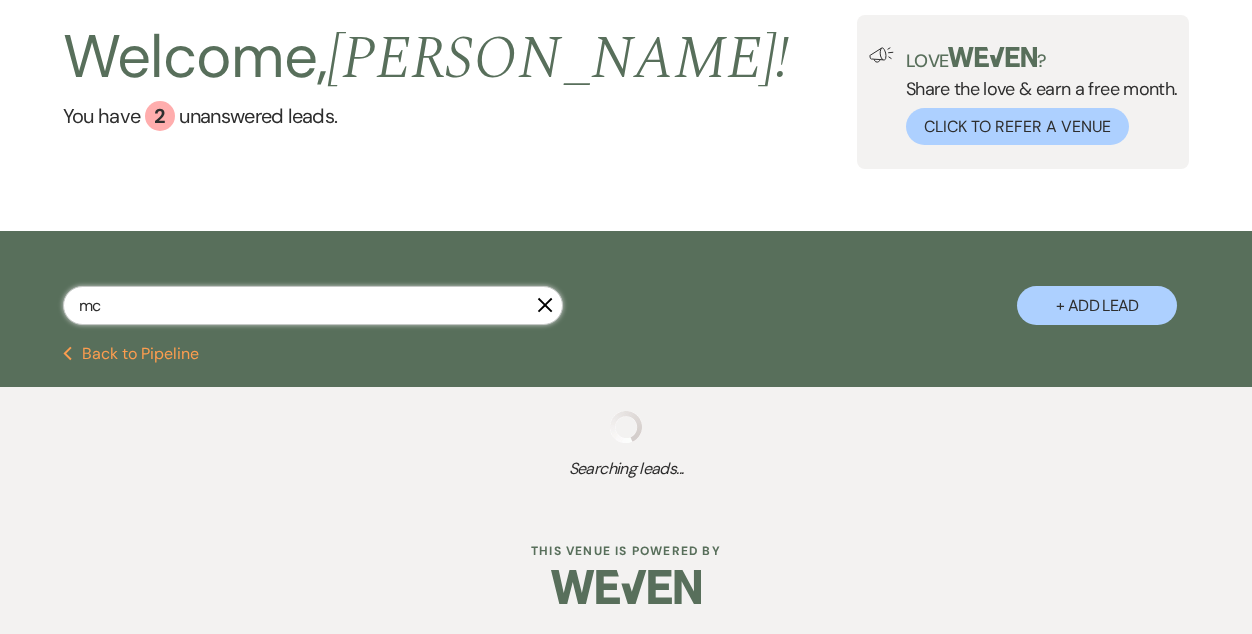 select on "8" 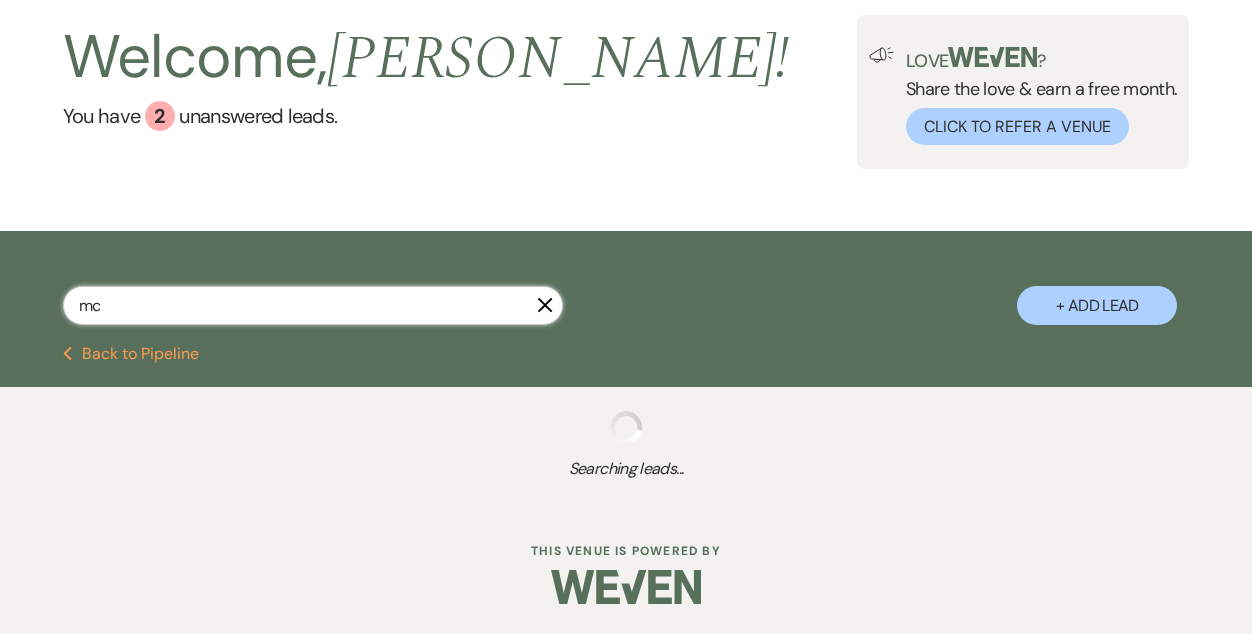 select on "6" 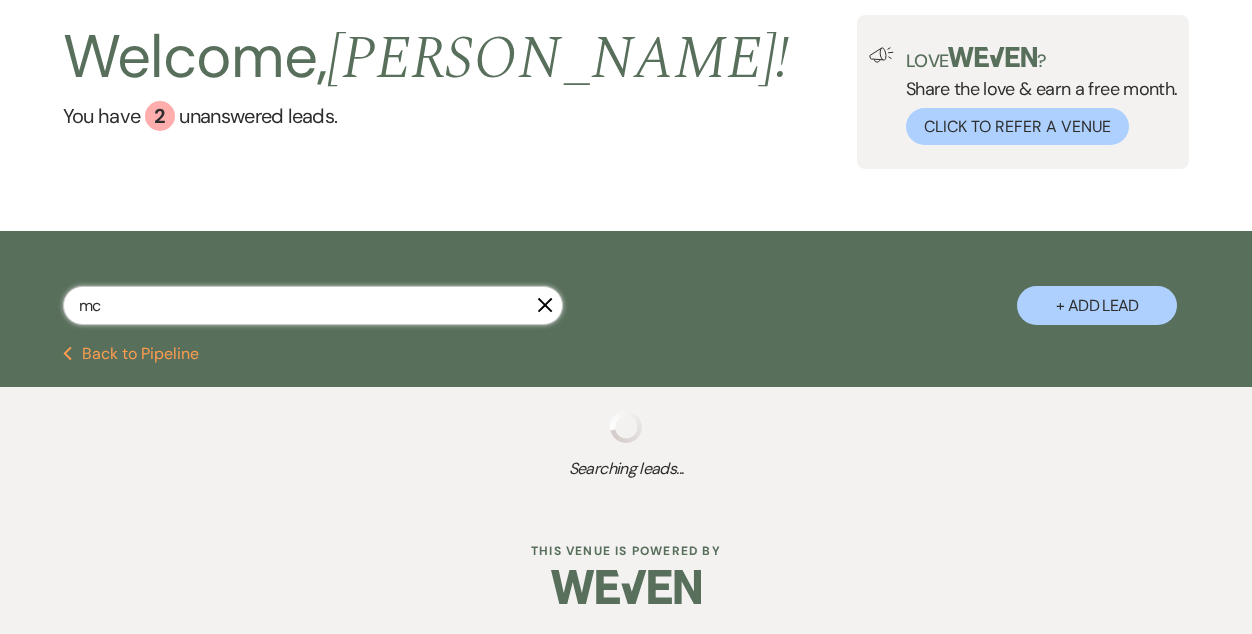 select on "8" 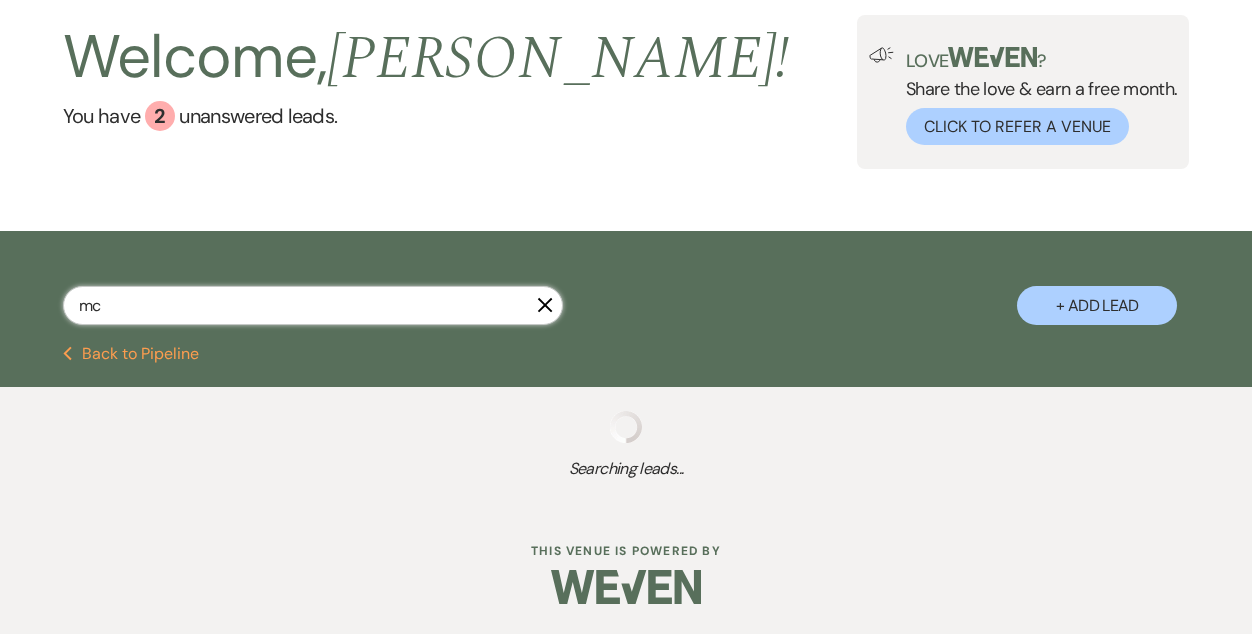 select on "5" 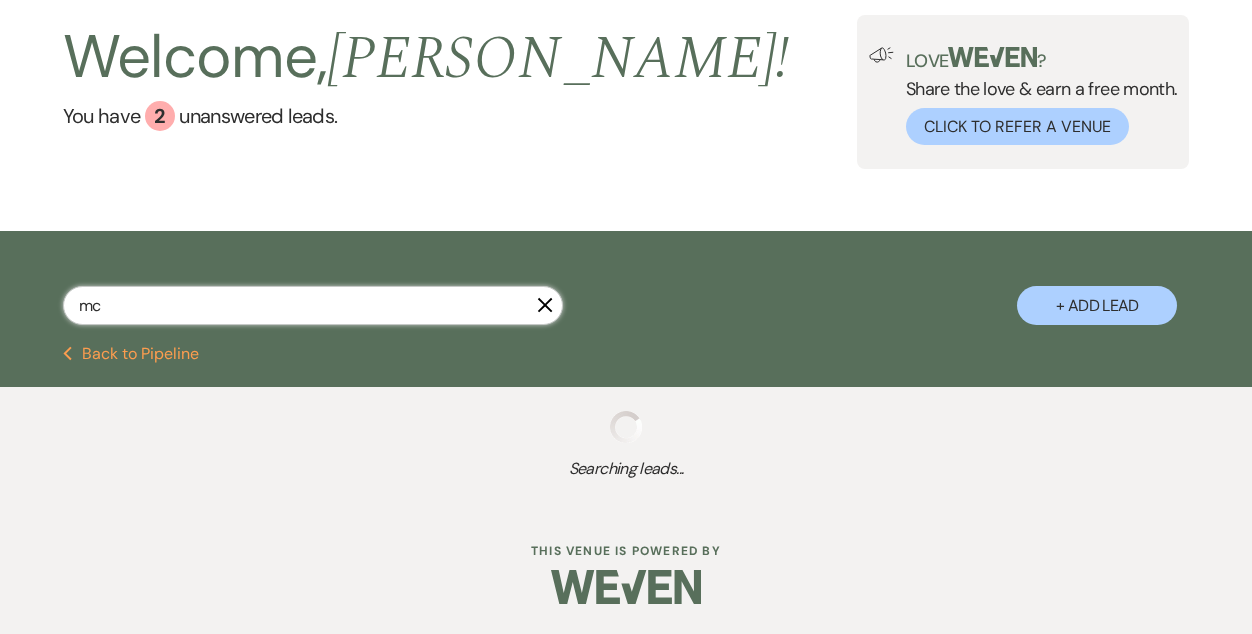 select on "8" 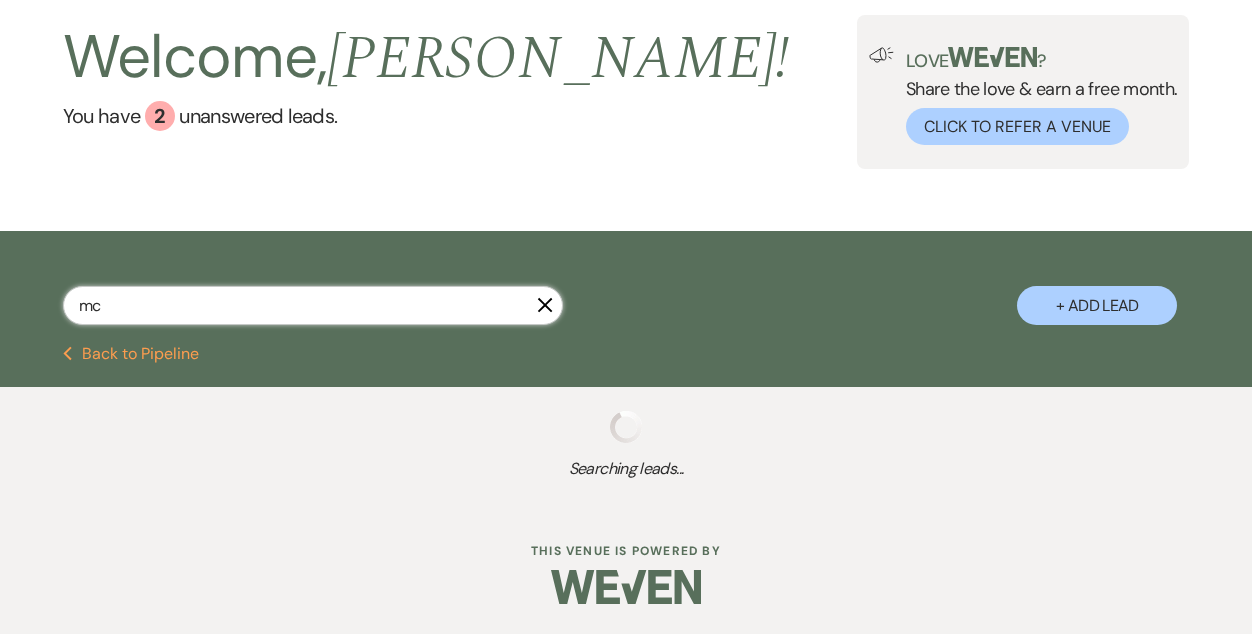 select on "8" 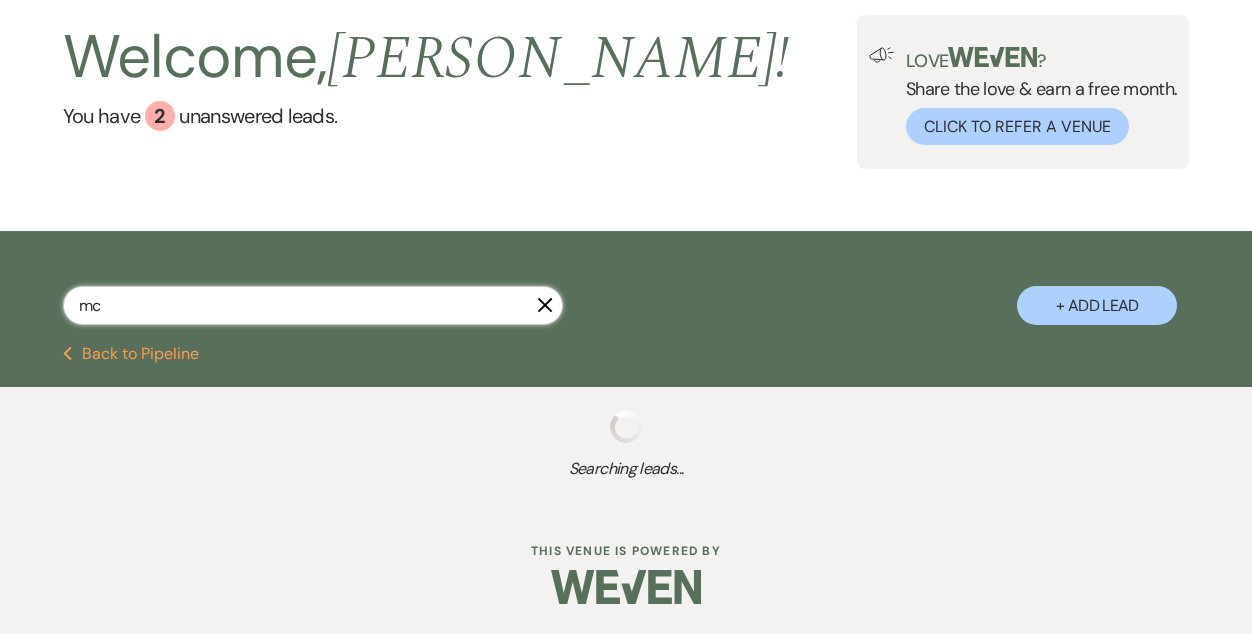 select on "8" 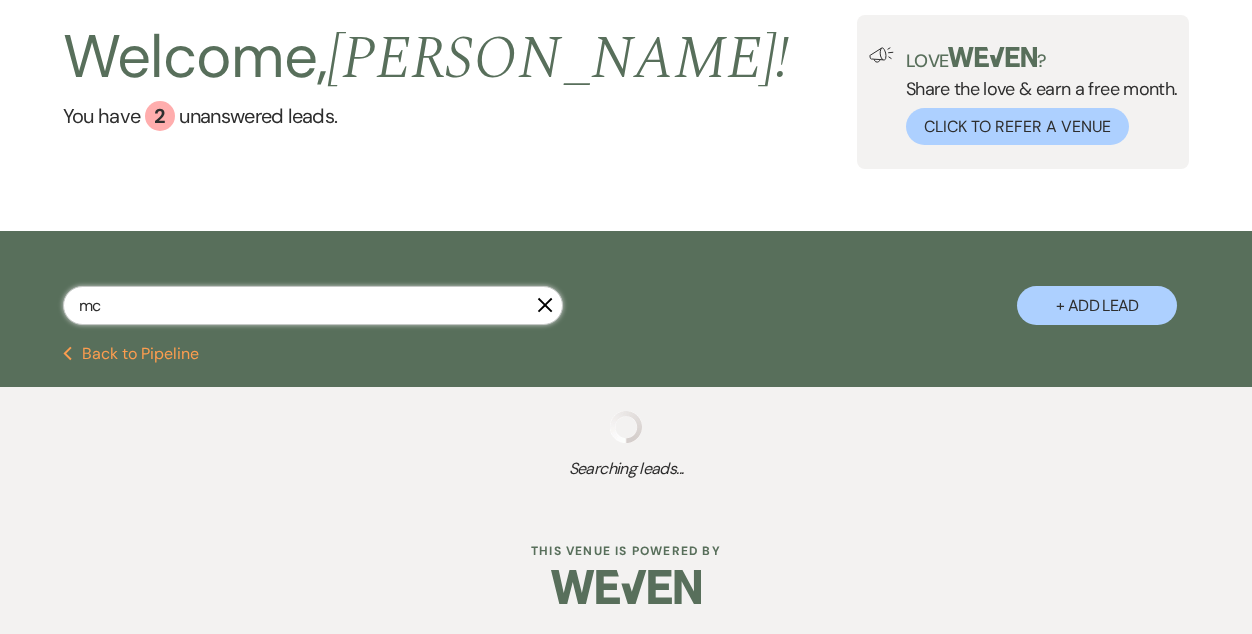 select on "8" 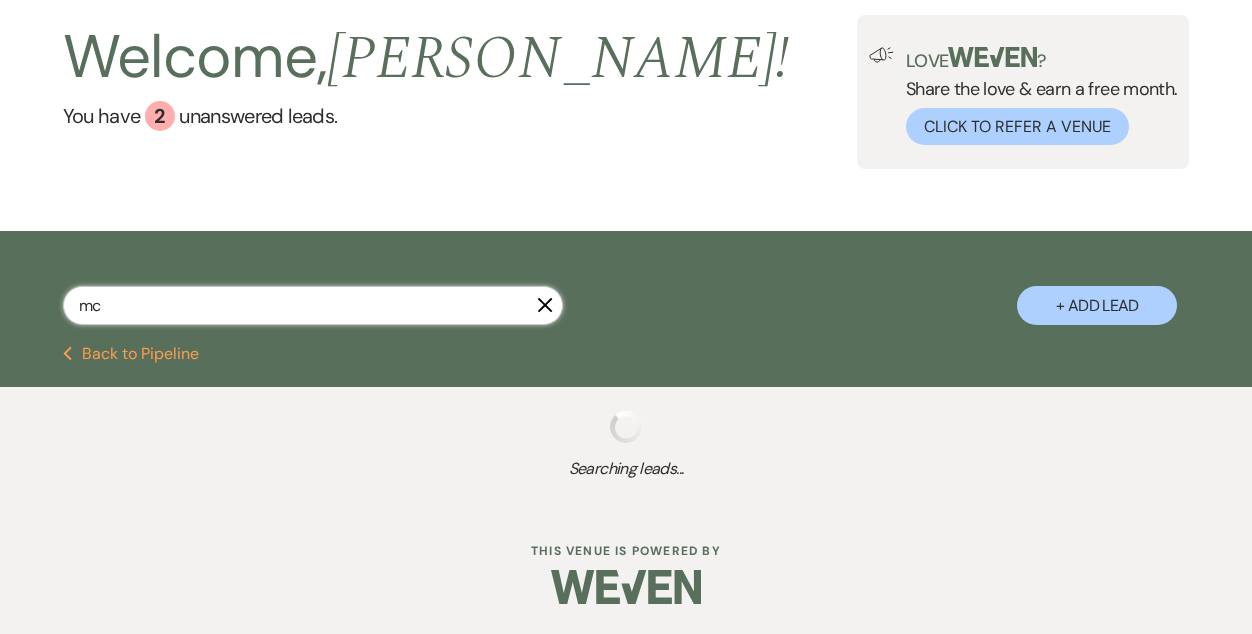 select on "5" 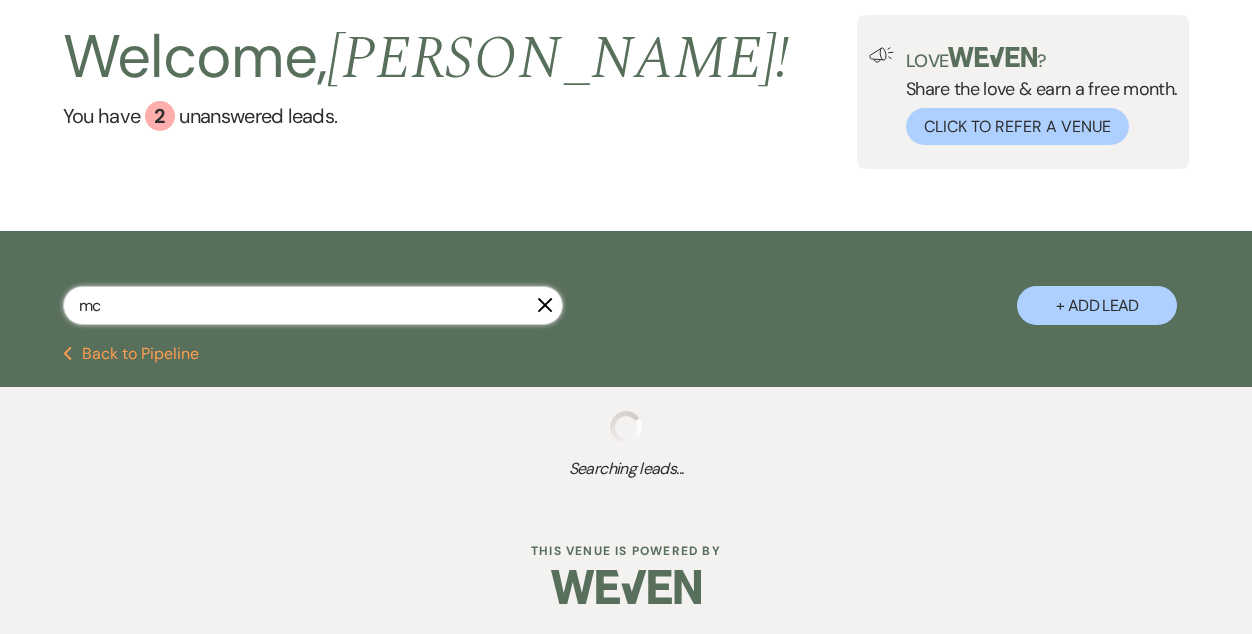 select on "8" 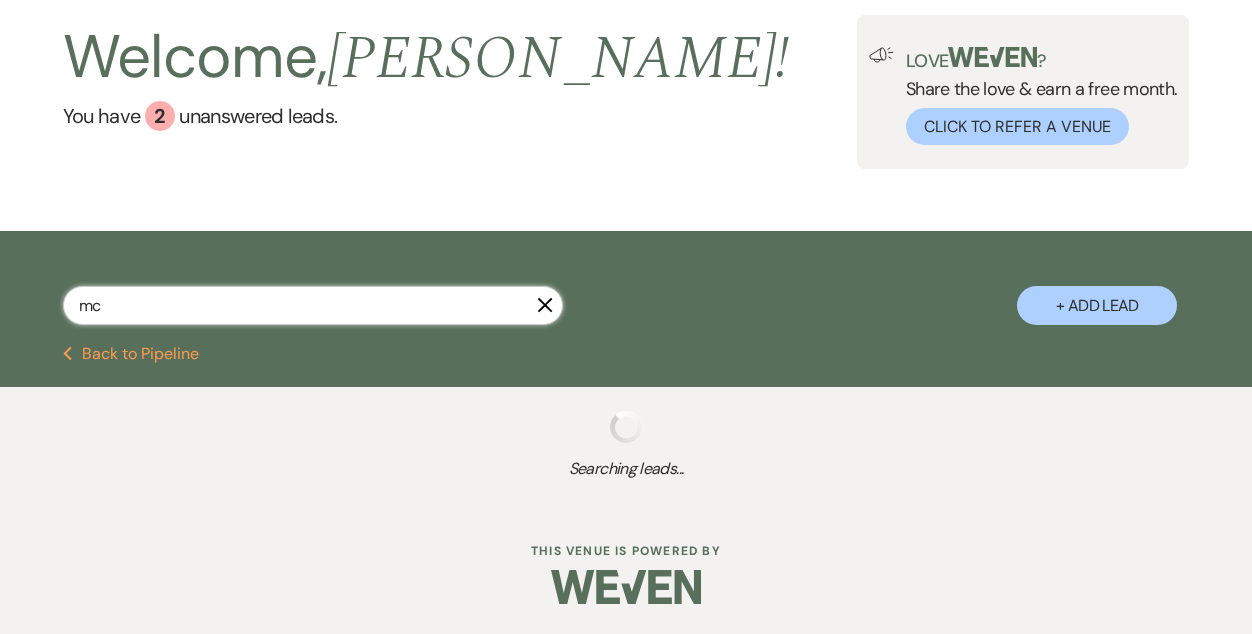 select on "6" 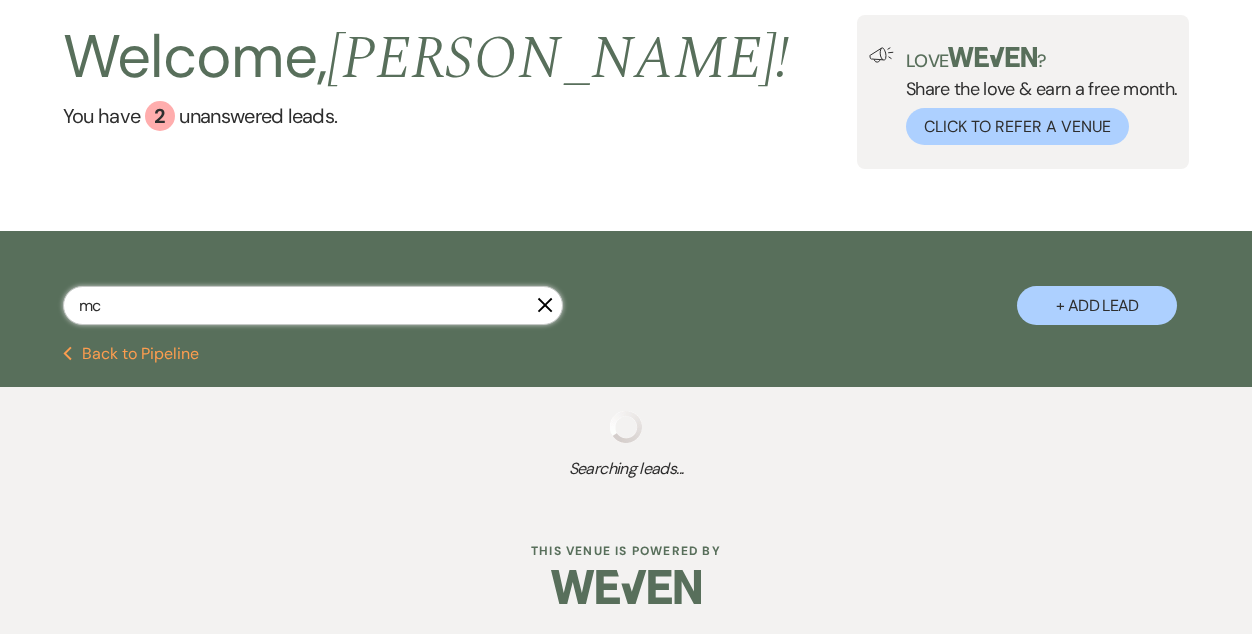 select on "8" 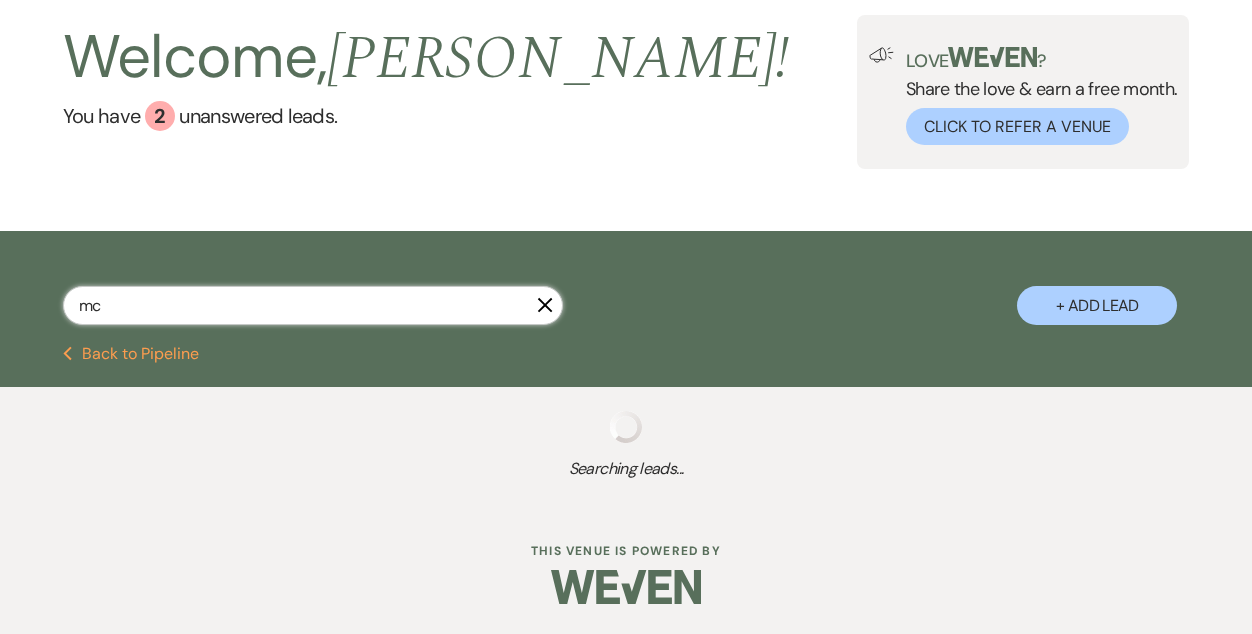 select on "6" 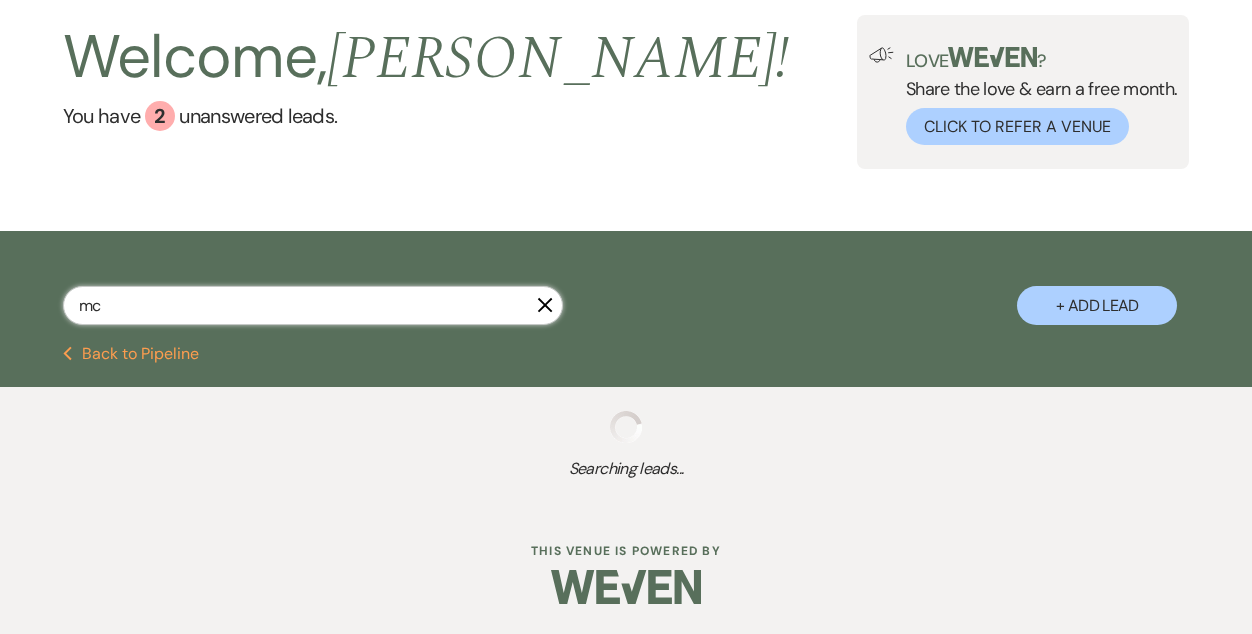 select on "8" 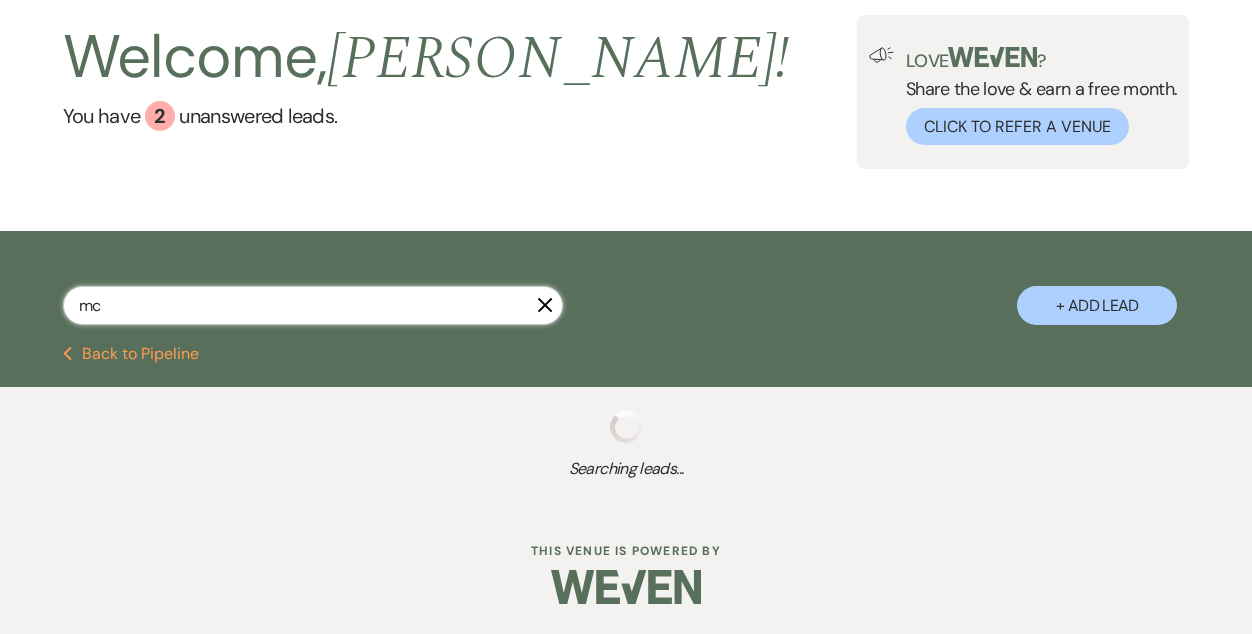select on "6" 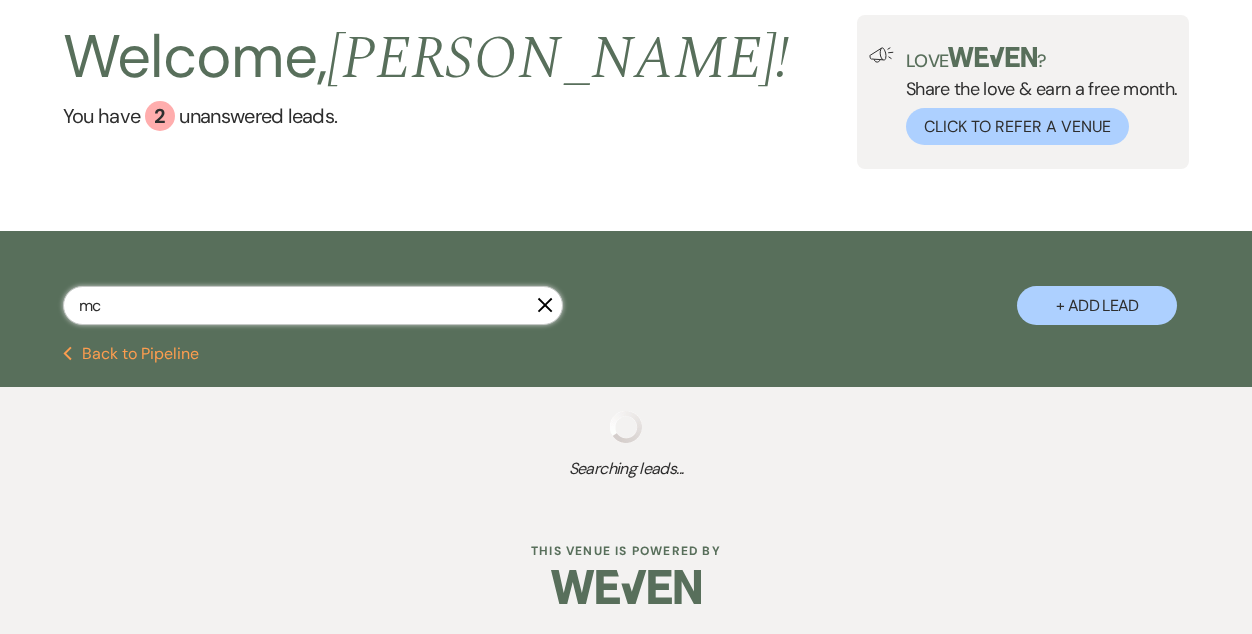 select on "8" 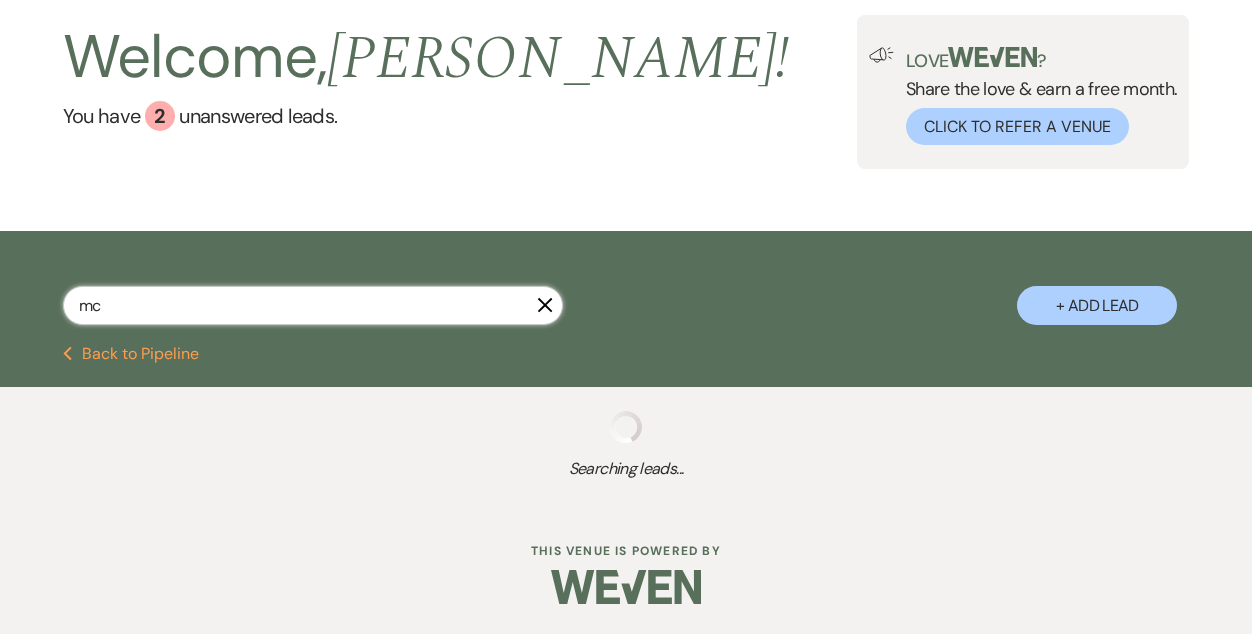 select on "1" 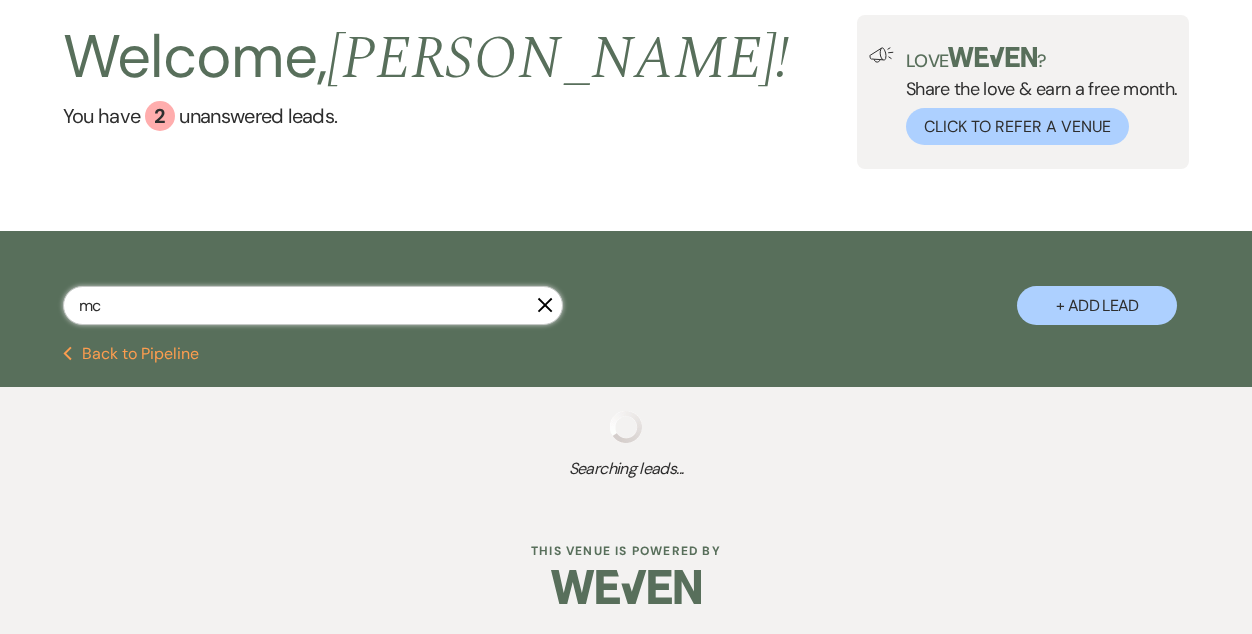 select on "8" 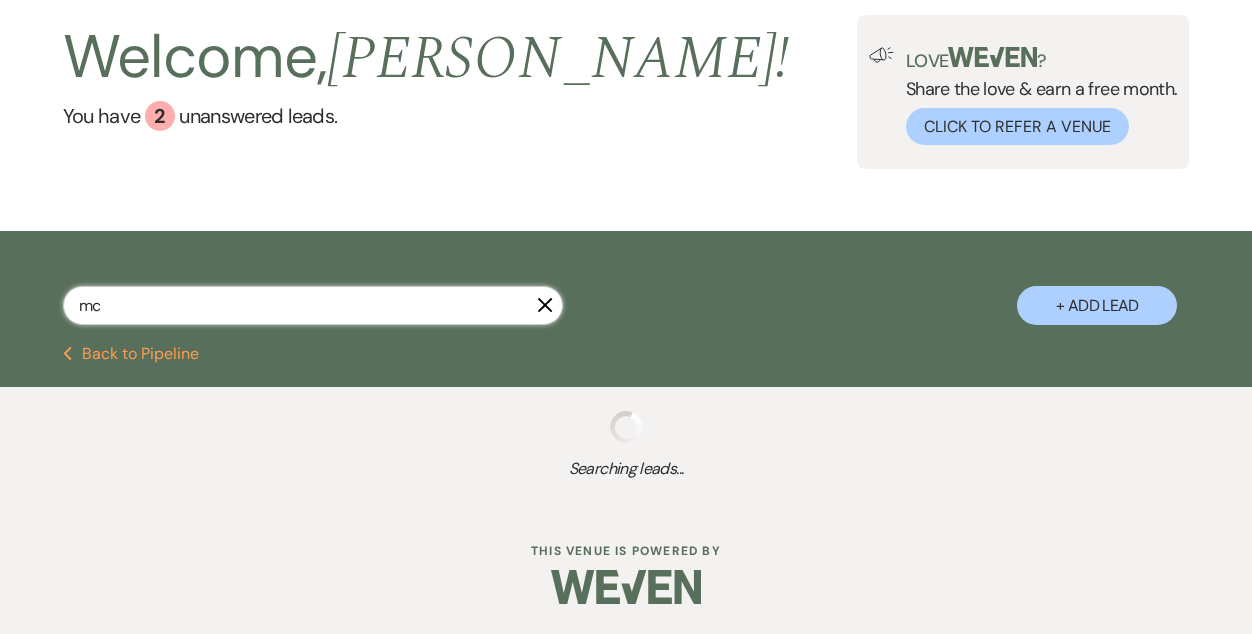 select on "11" 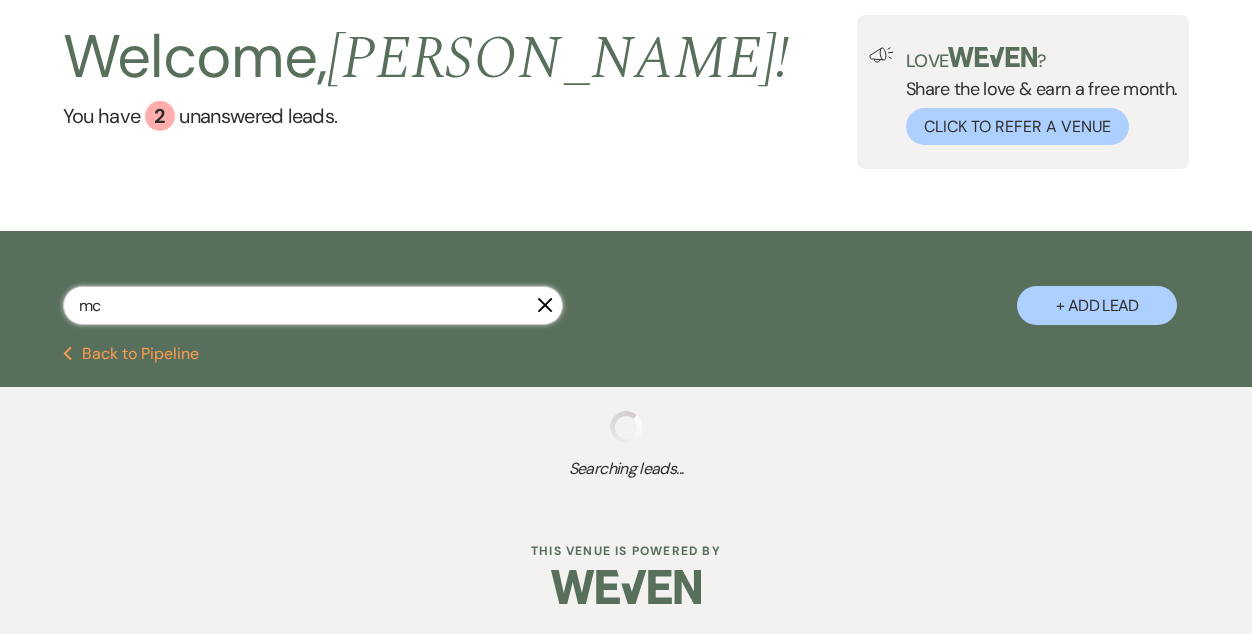 select on "8" 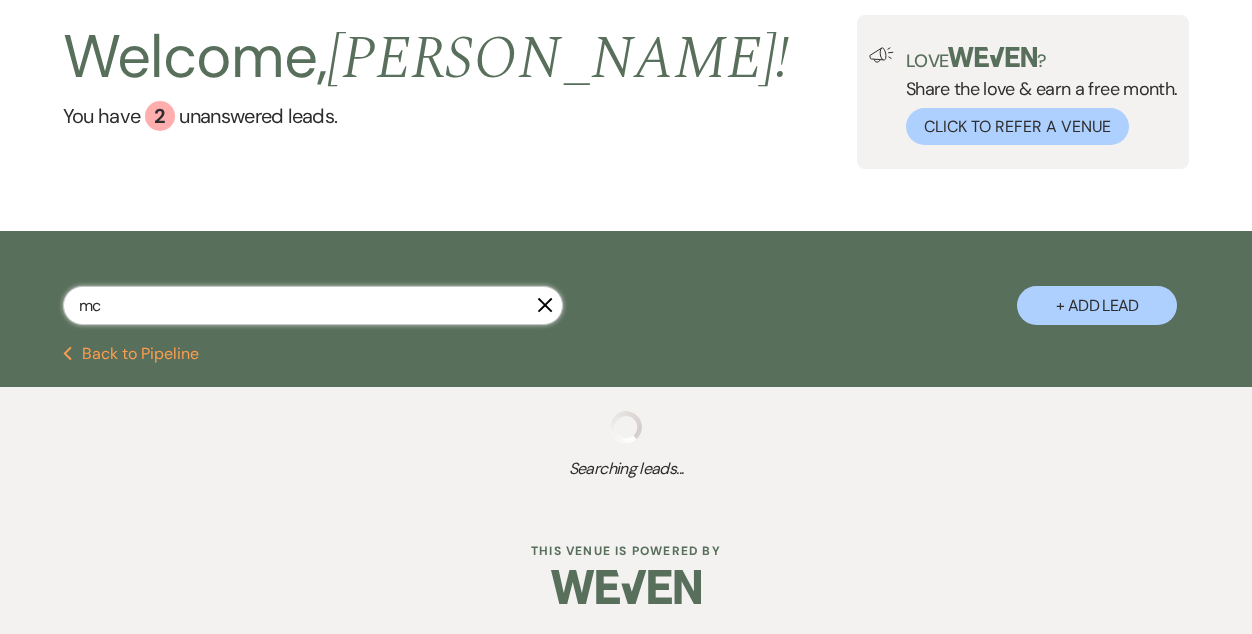 select on "8" 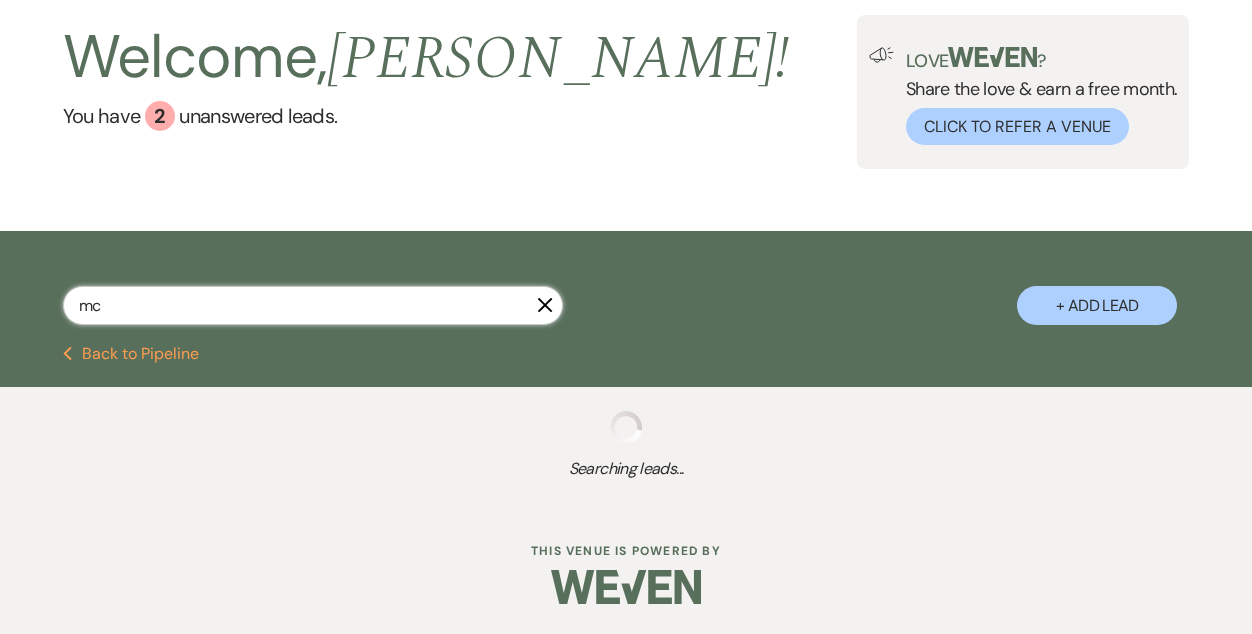 select on "8" 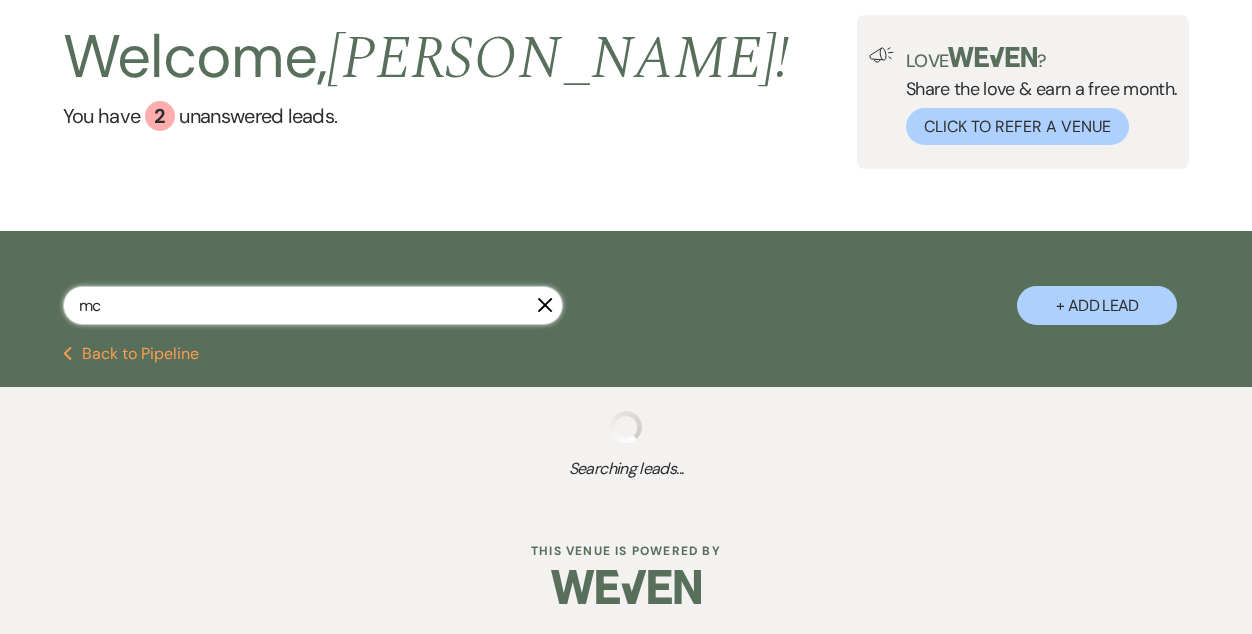 select on "8" 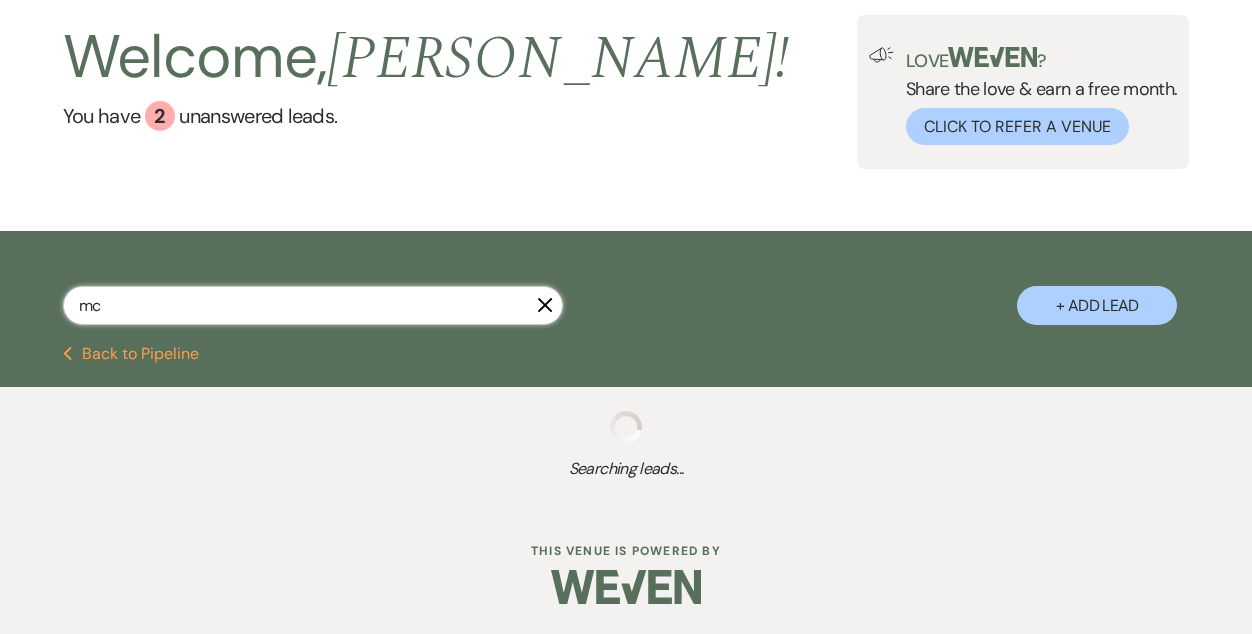 select on "8" 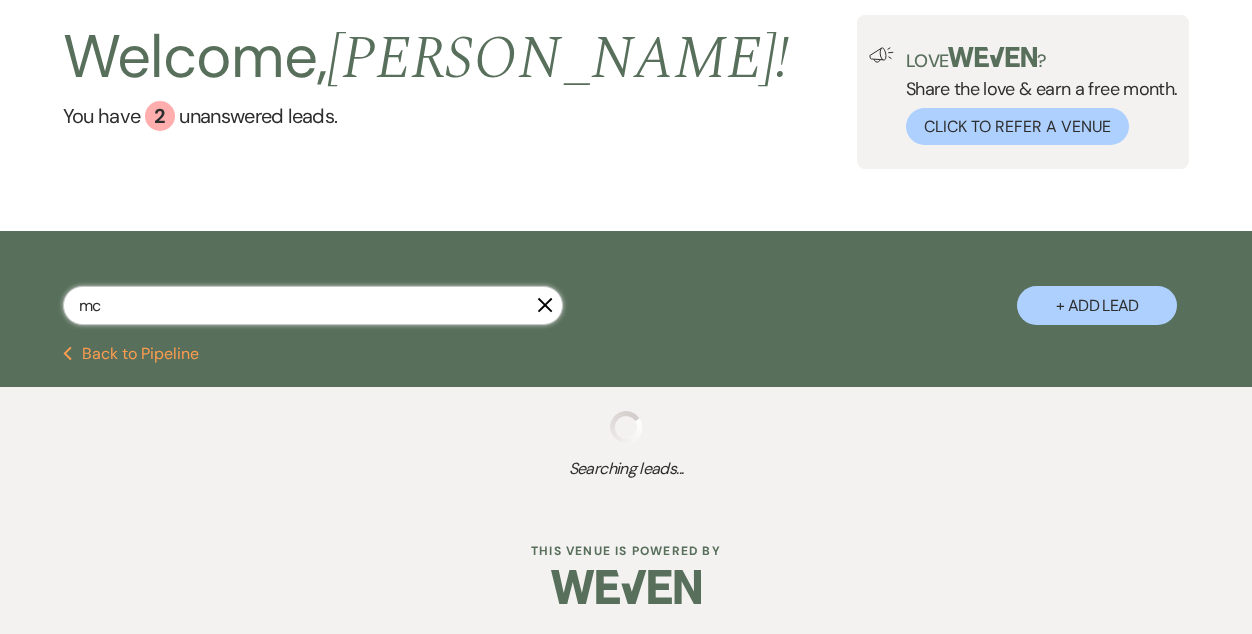 select on "8" 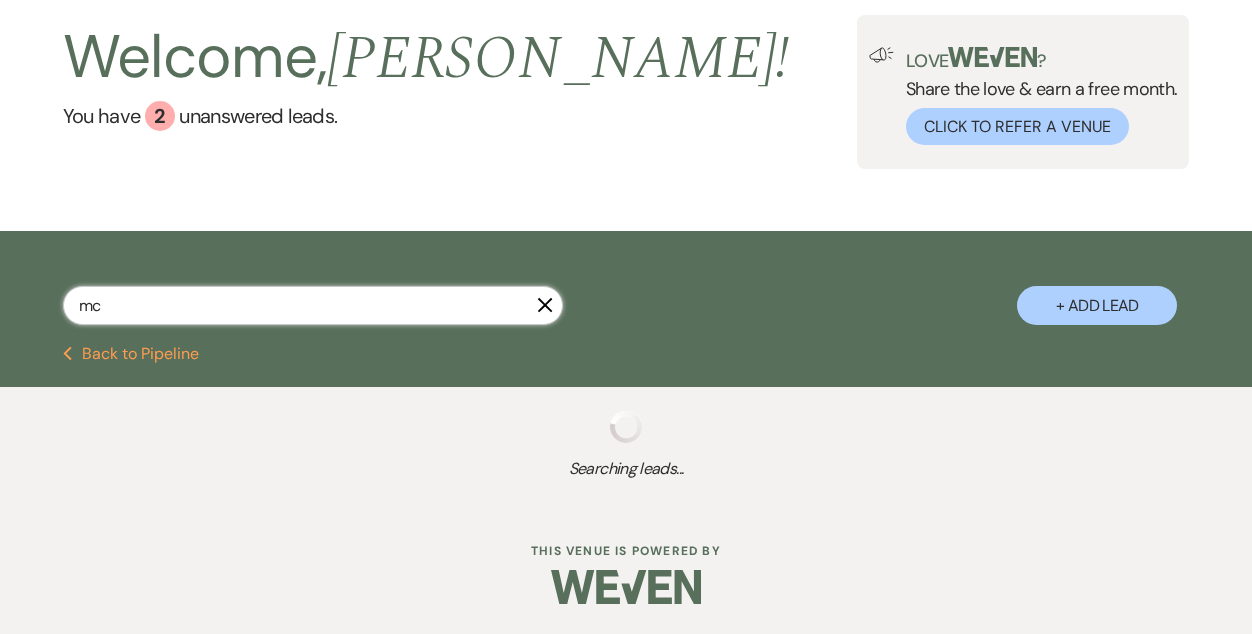 select on "8" 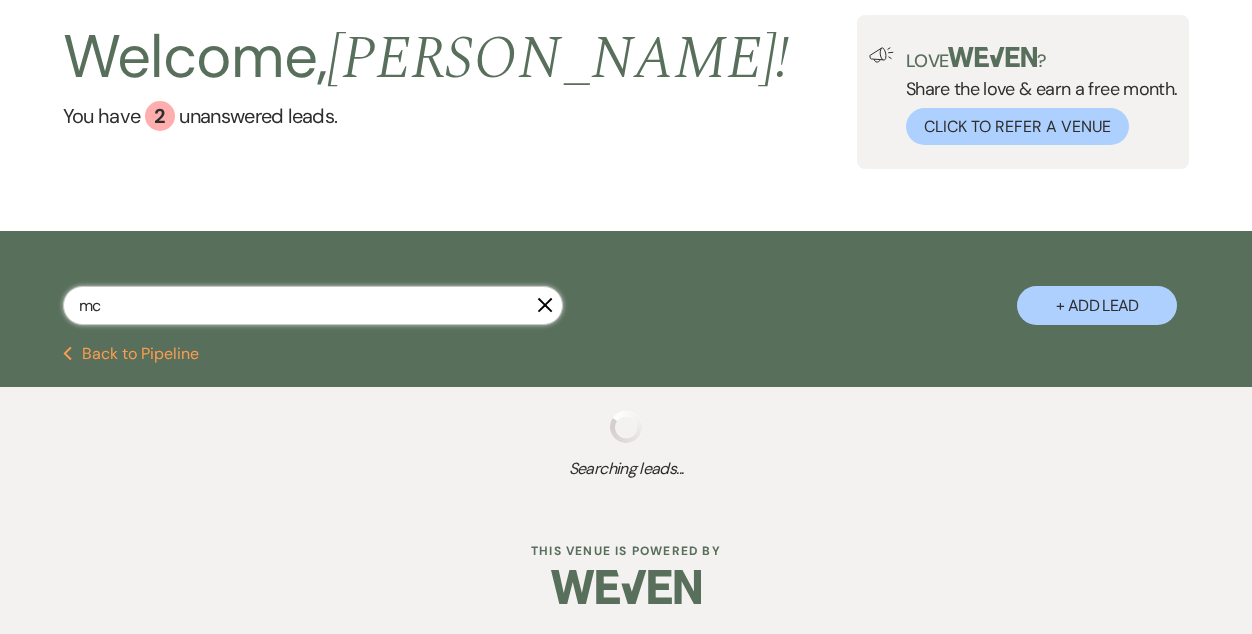 select on "8" 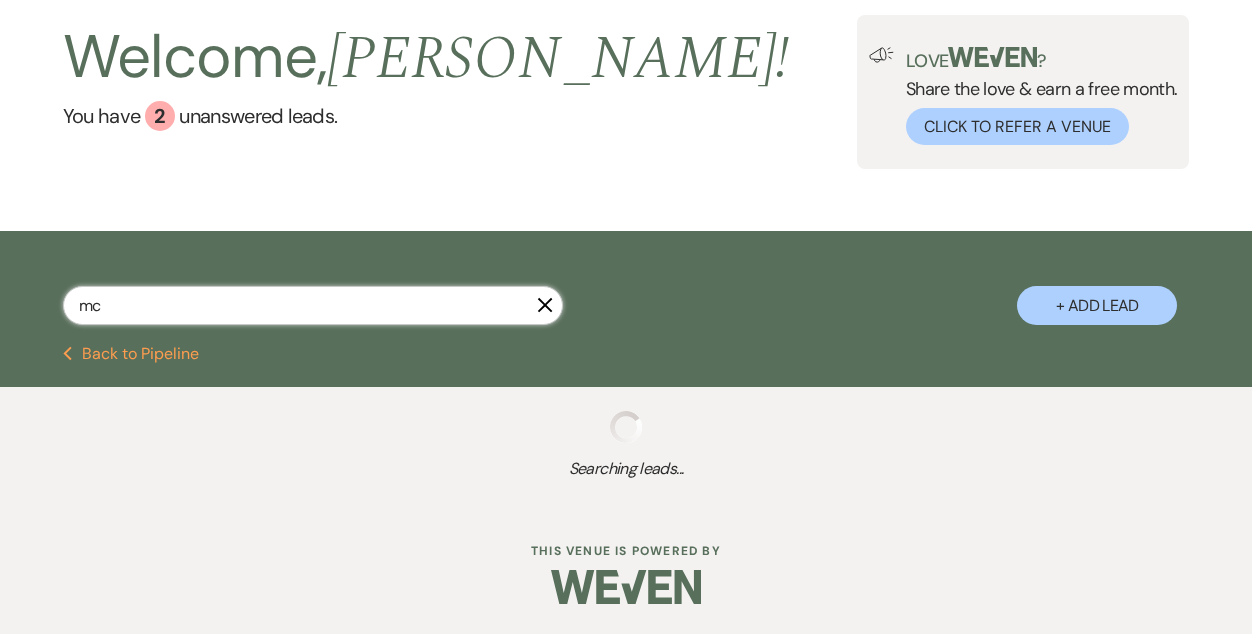select on "8" 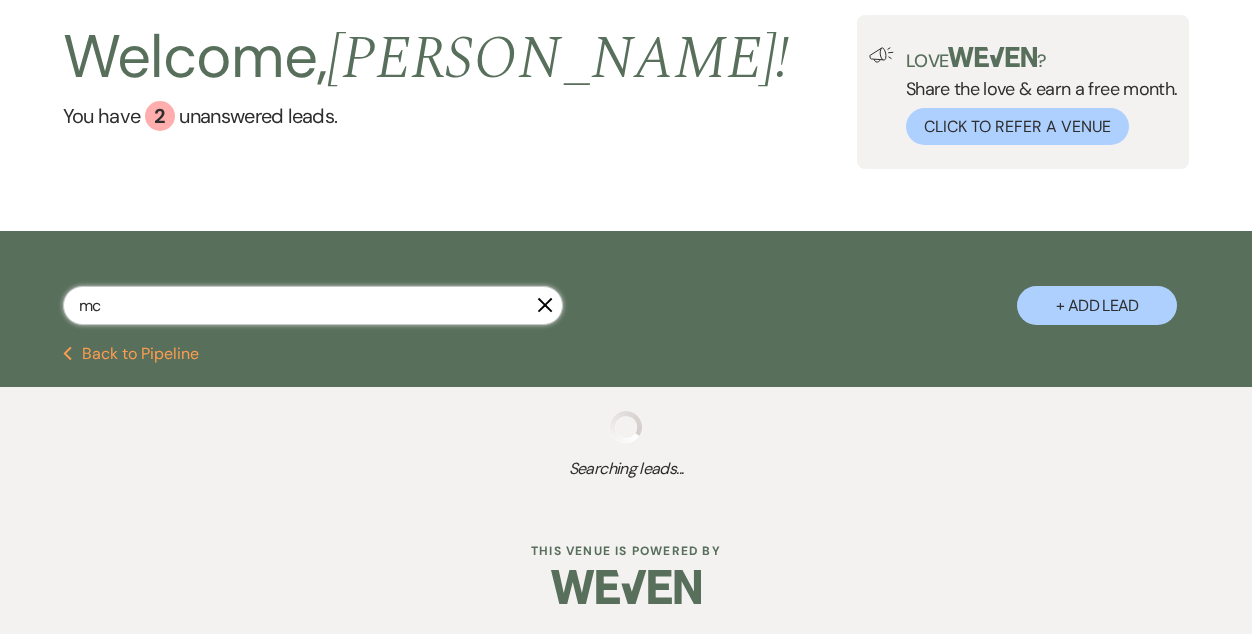 select on "8" 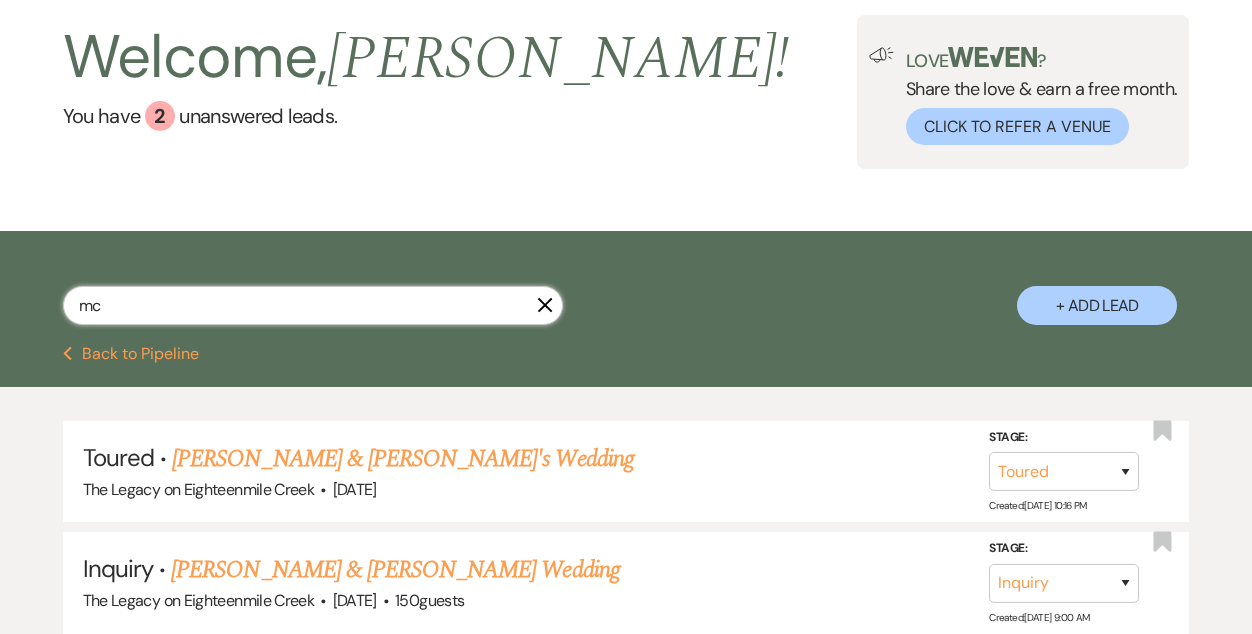scroll, scrollTop: 208, scrollLeft: 0, axis: vertical 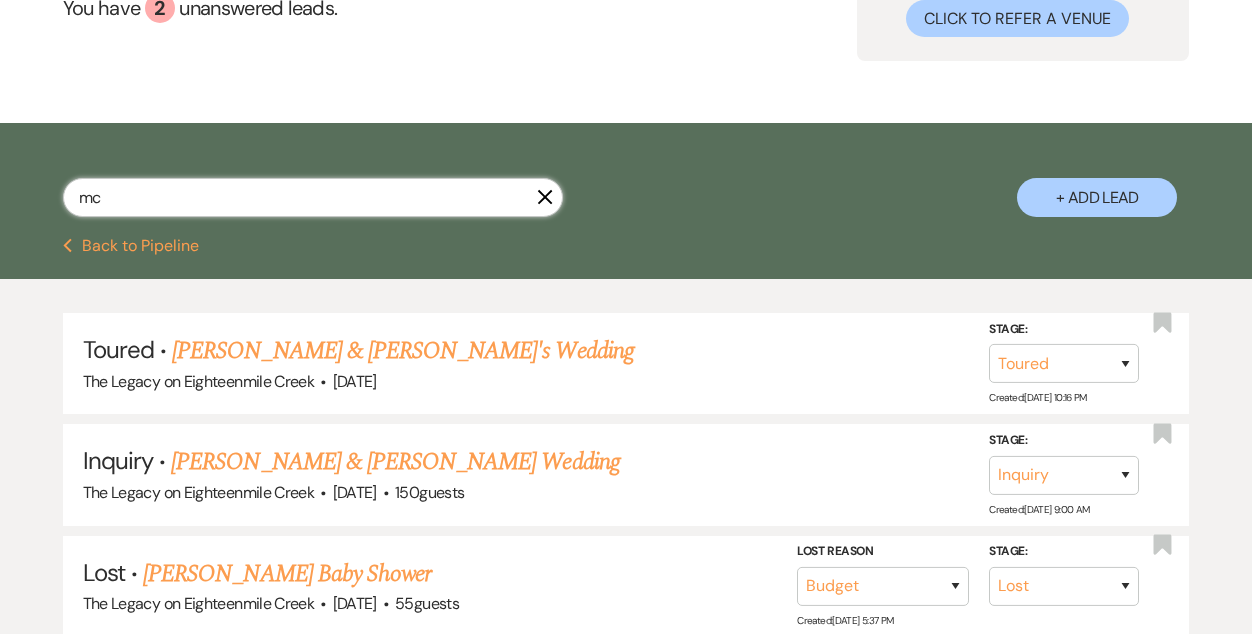type on "mcg" 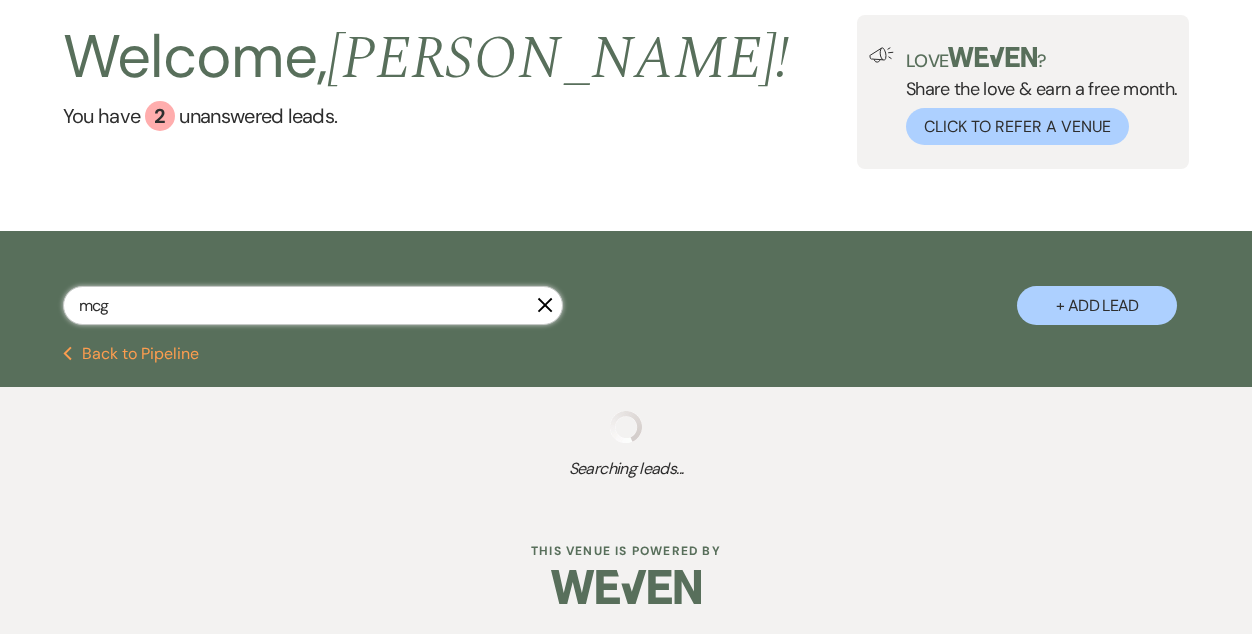 scroll, scrollTop: 208, scrollLeft: 0, axis: vertical 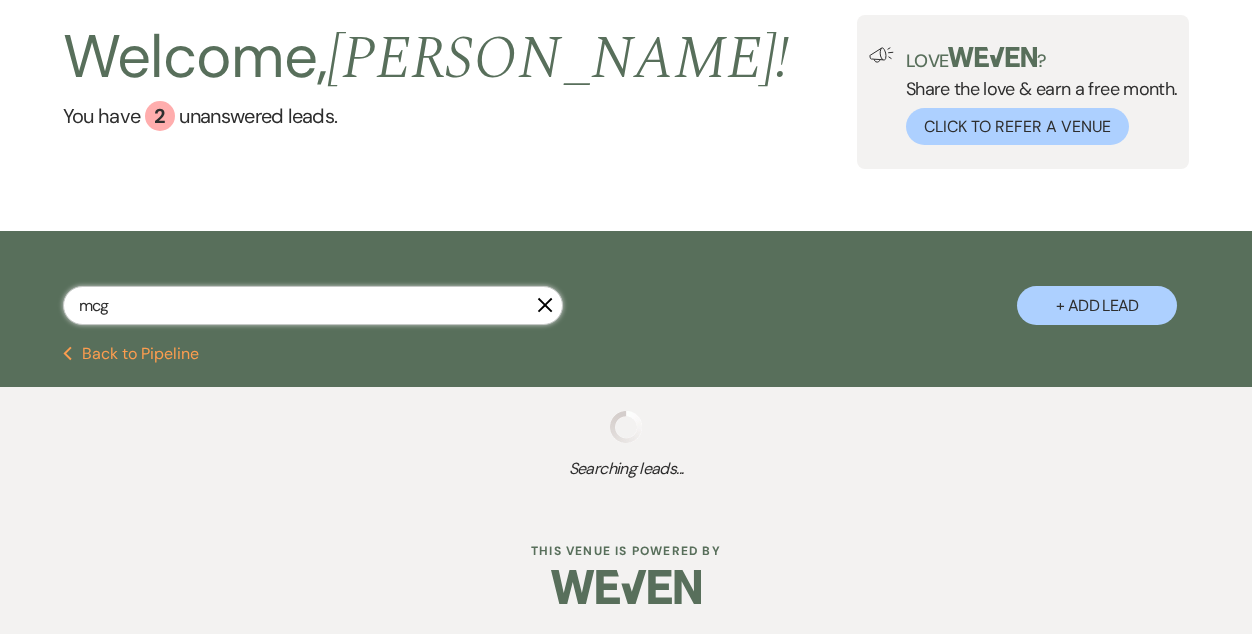 select on "8" 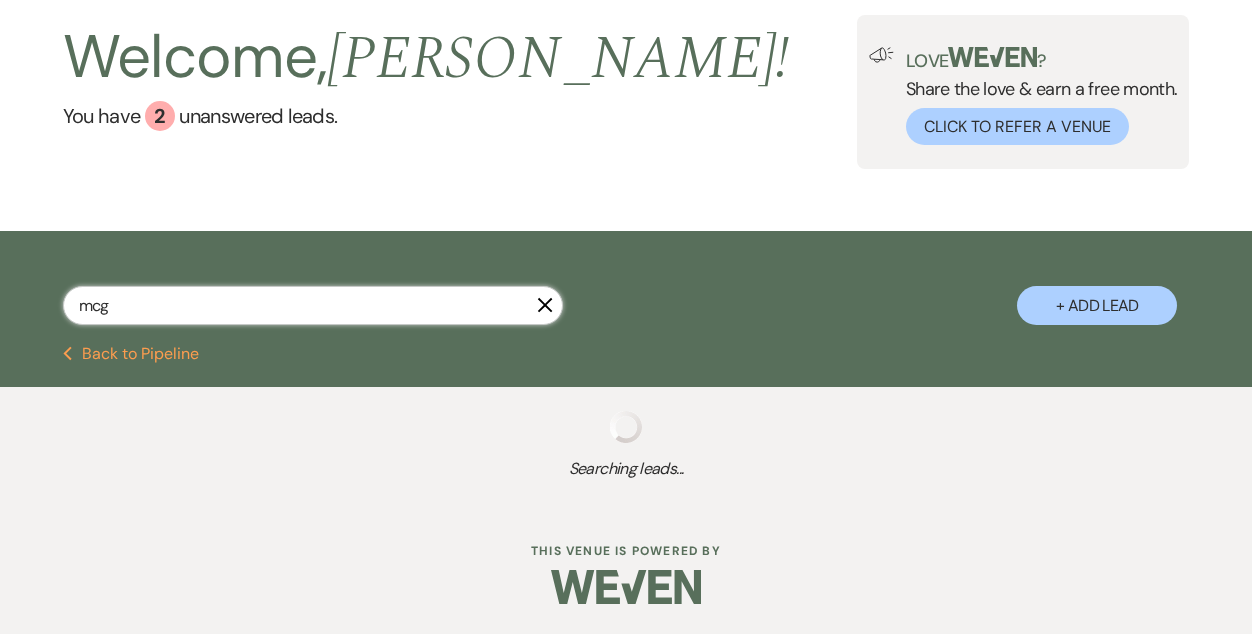 select on "8" 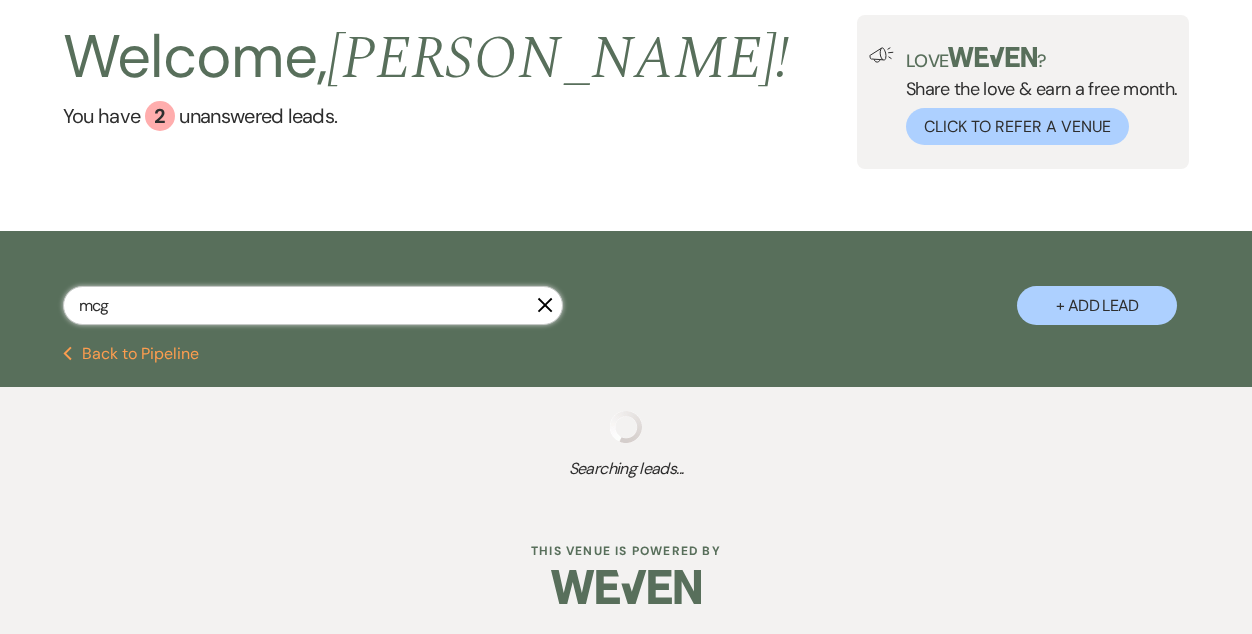 select on "8" 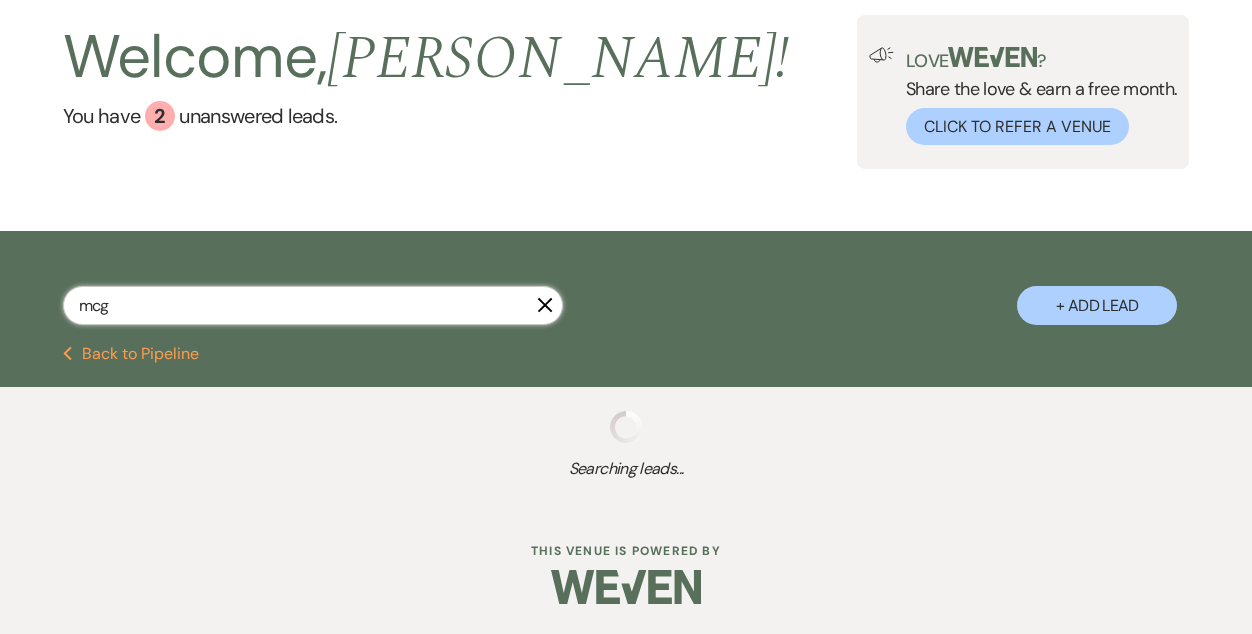 select on "10" 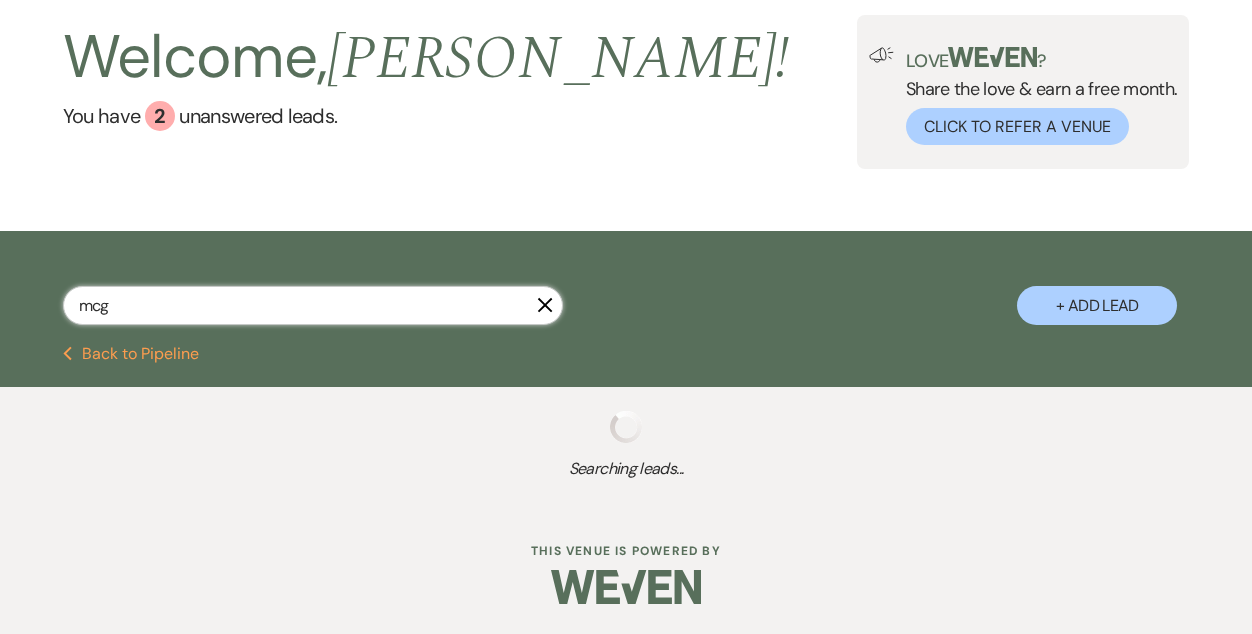 select on "8" 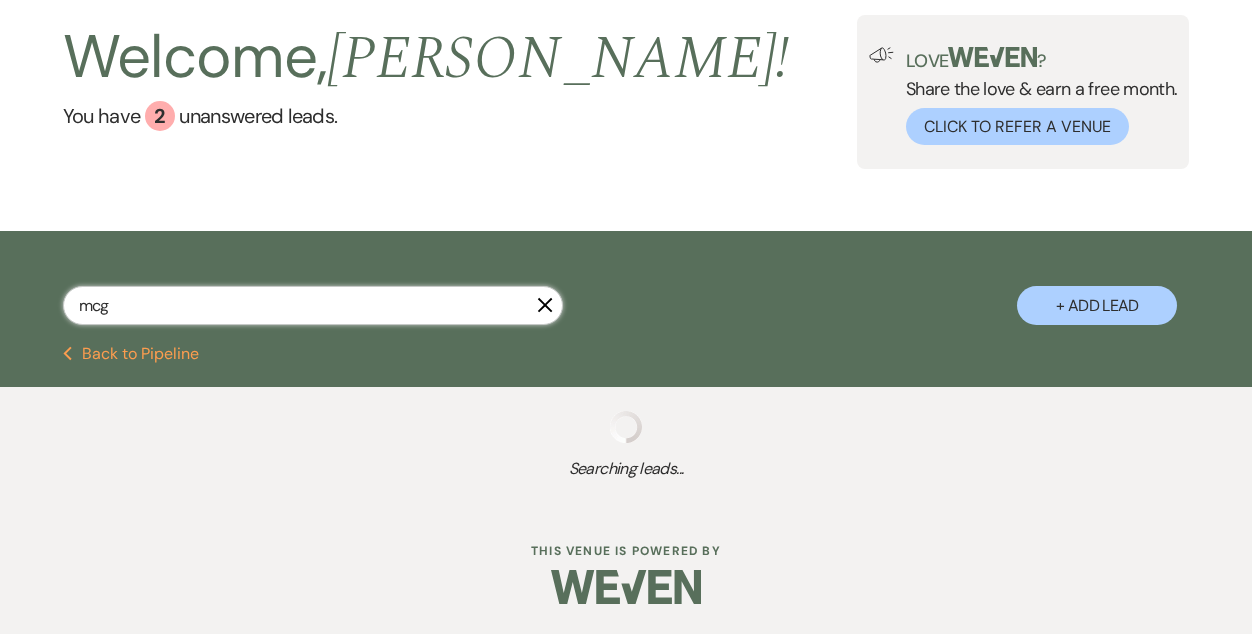 select on "10" 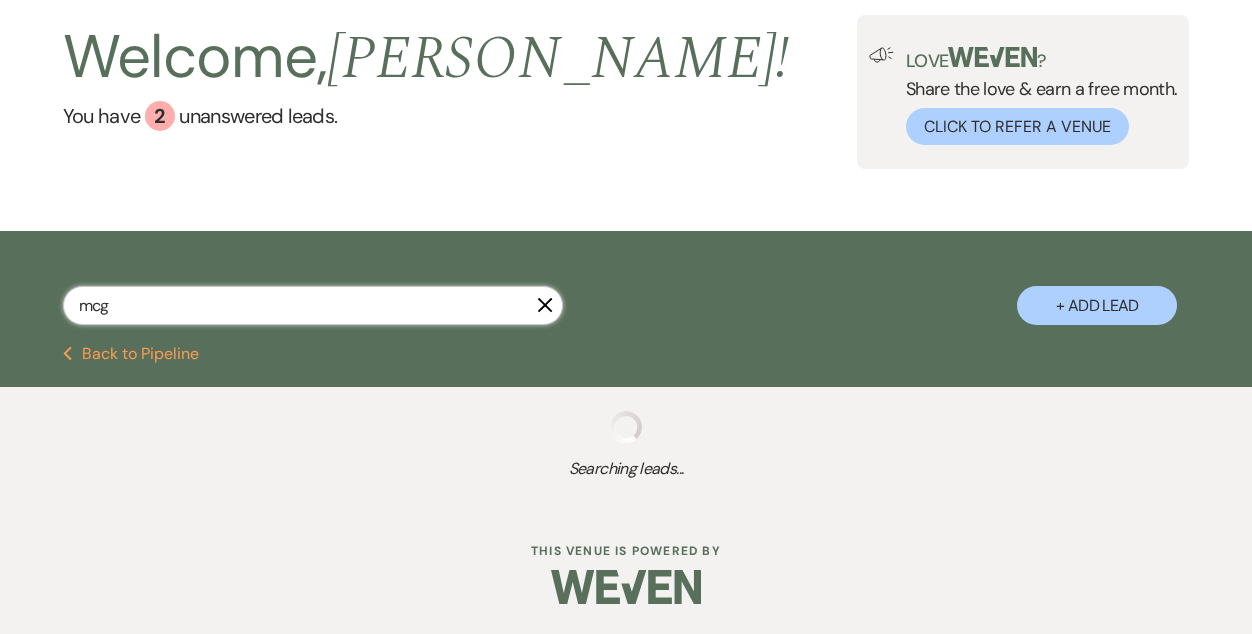 select on "8" 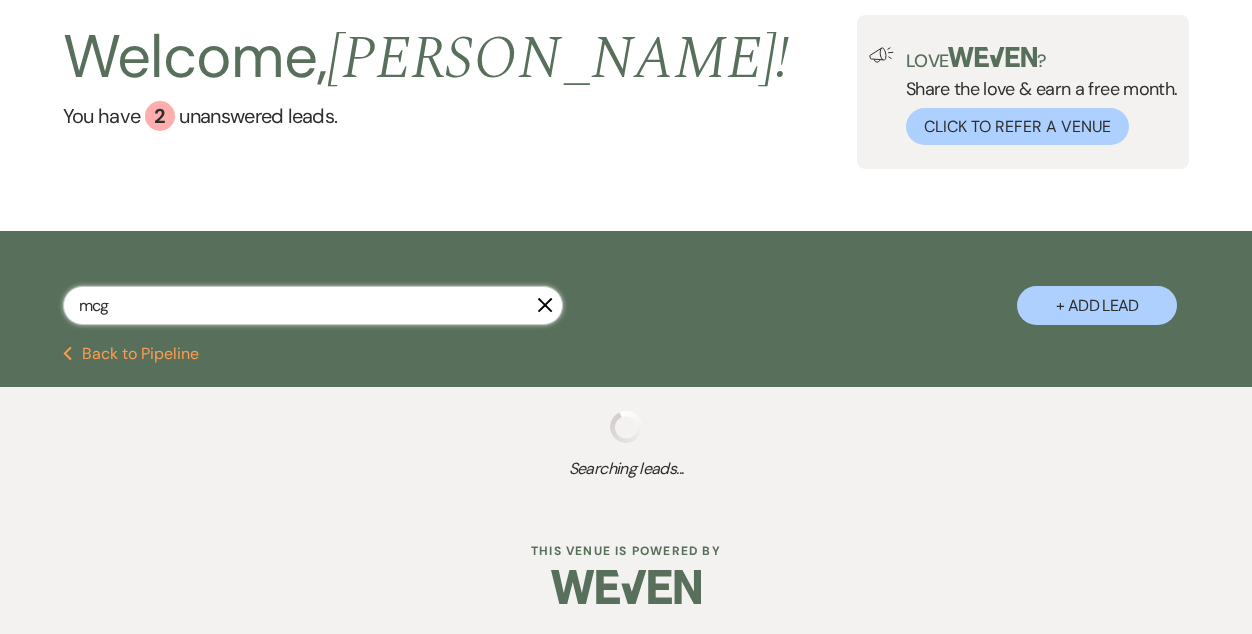 select on "6" 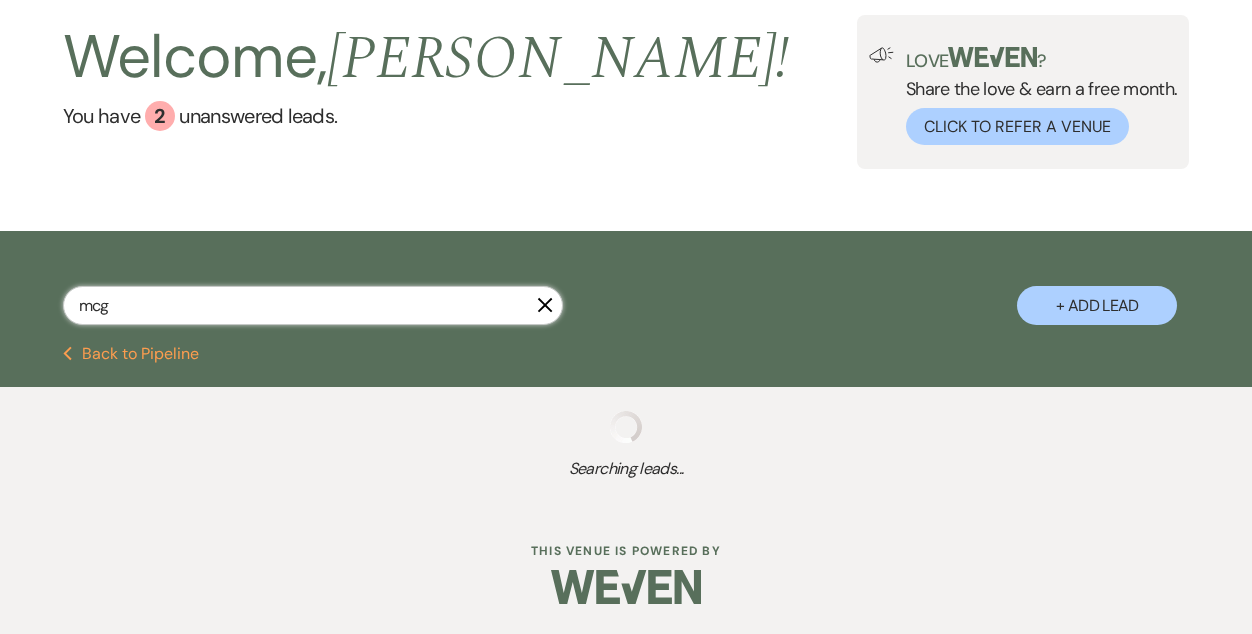 select on "8" 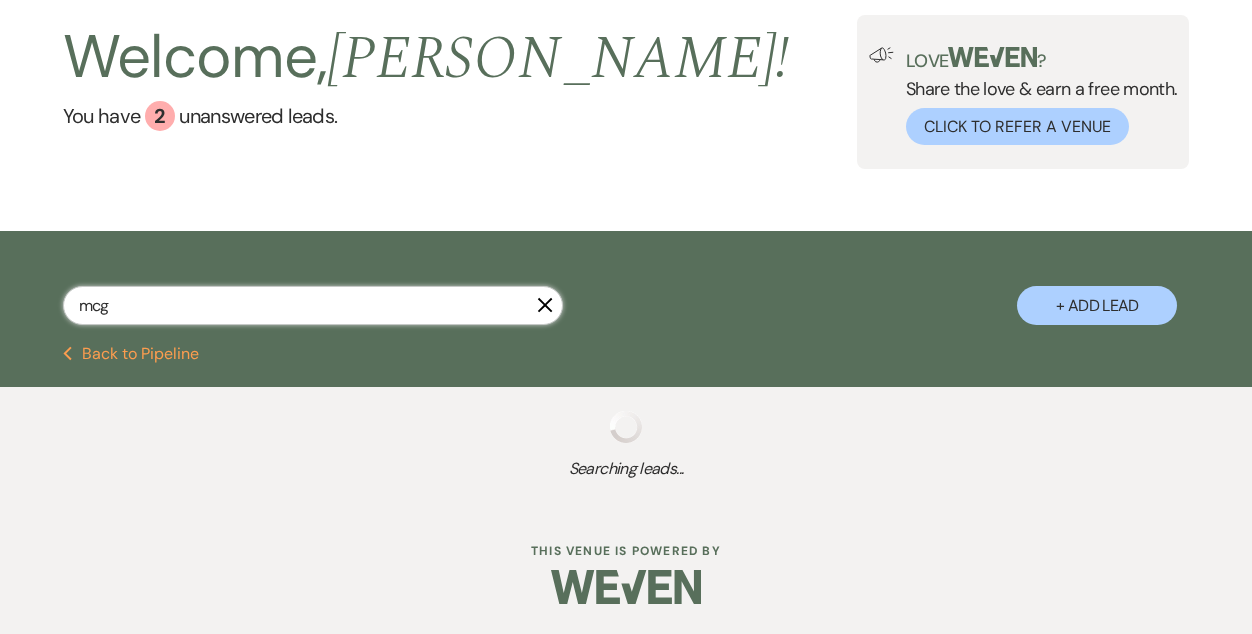 select on "5" 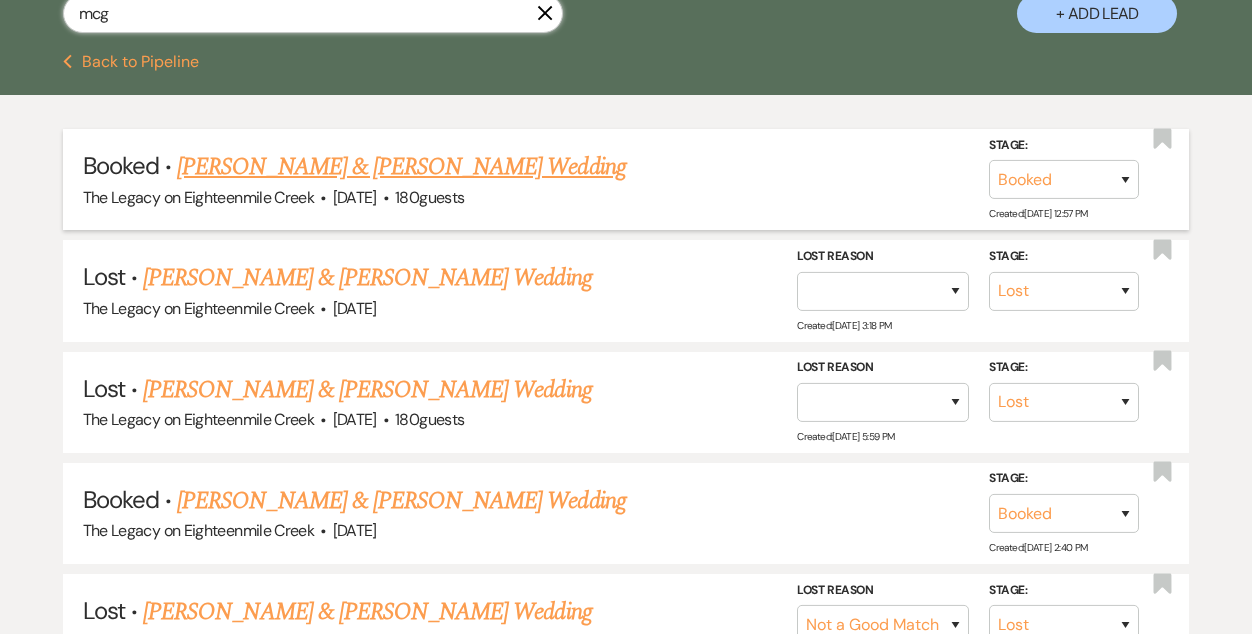 scroll, scrollTop: 394, scrollLeft: 0, axis: vertical 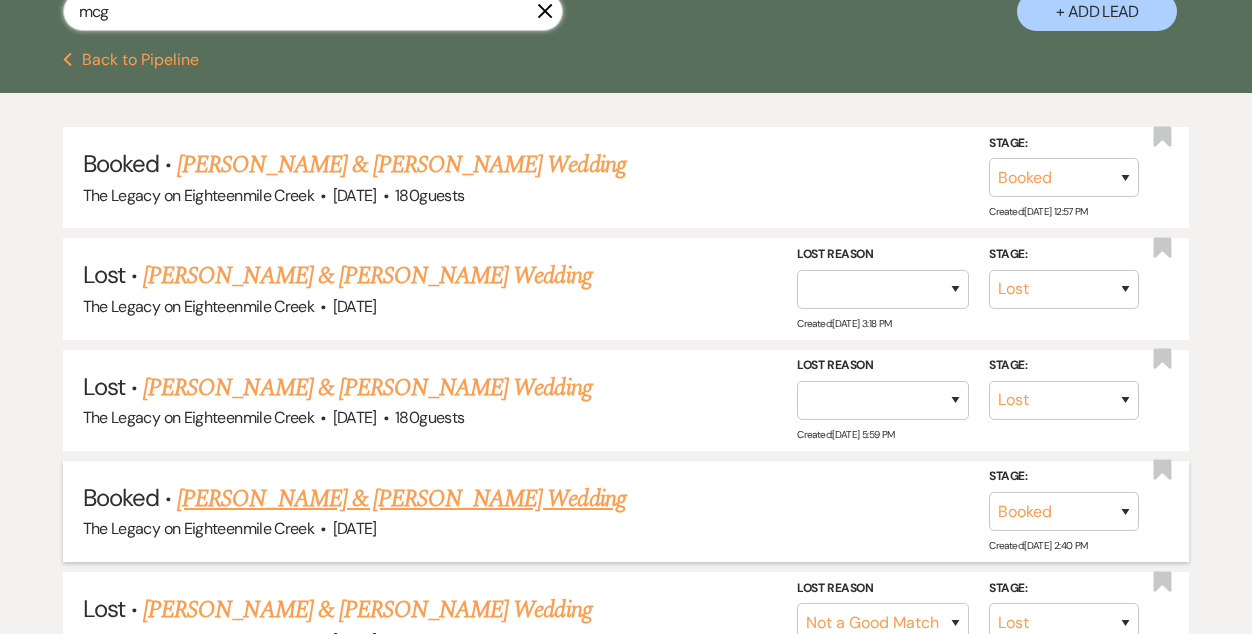 type on "mcg" 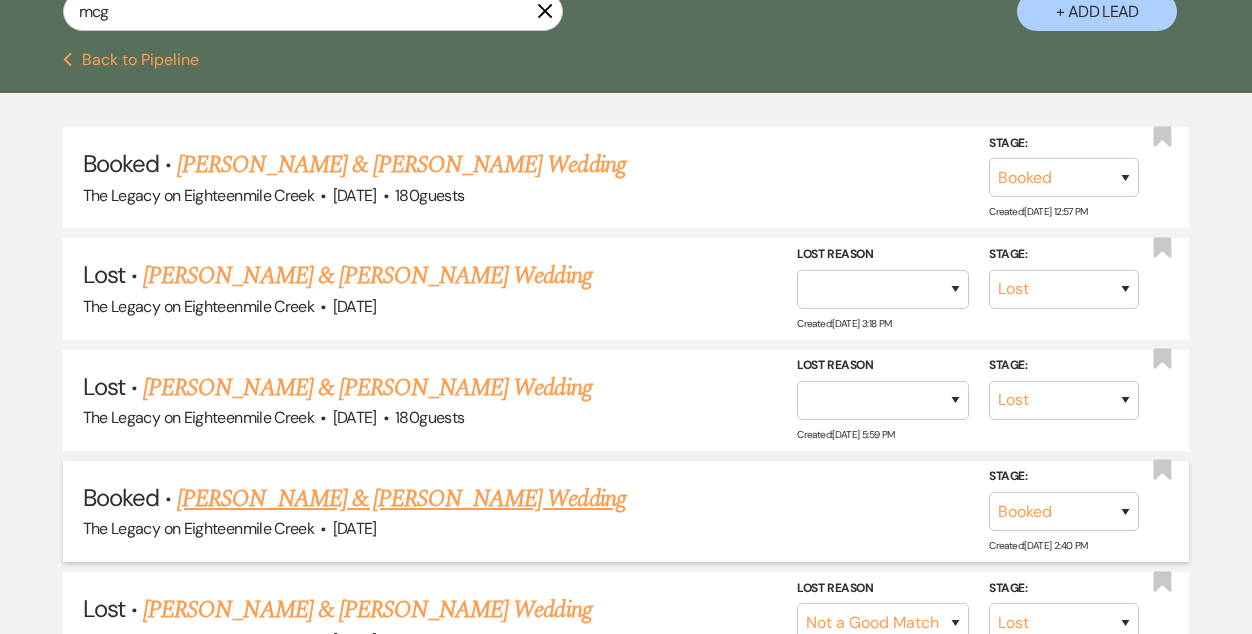click on "[PERSON_NAME] & [PERSON_NAME] Wedding" at bounding box center [401, 499] 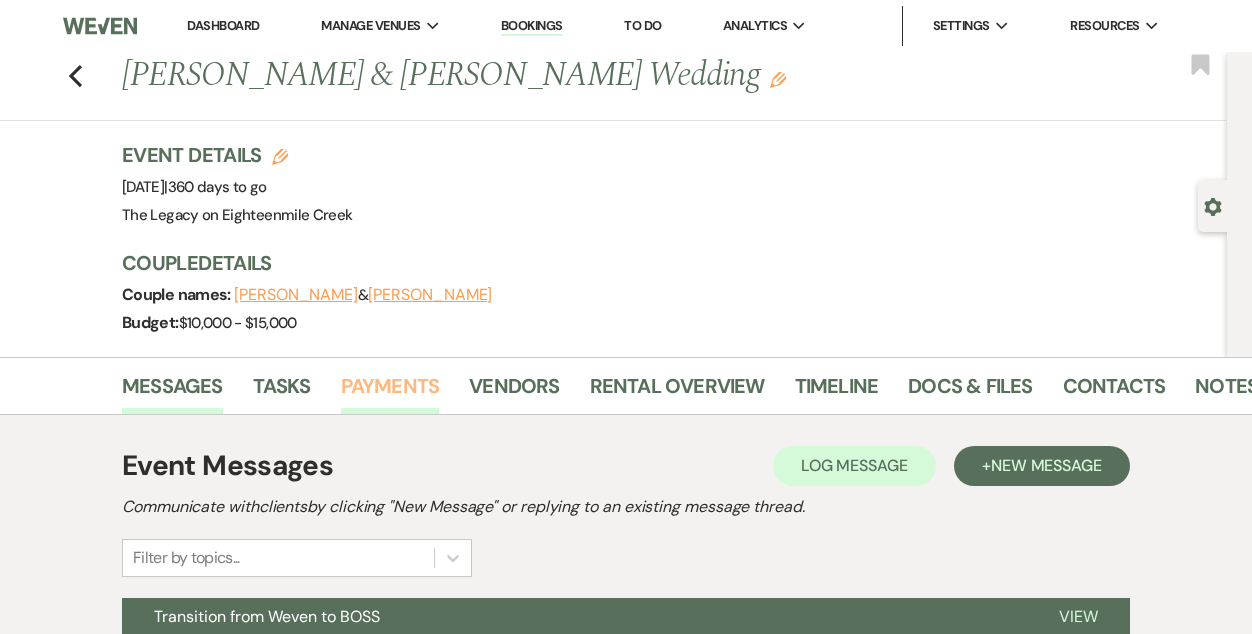 click on "Payments" at bounding box center [390, 392] 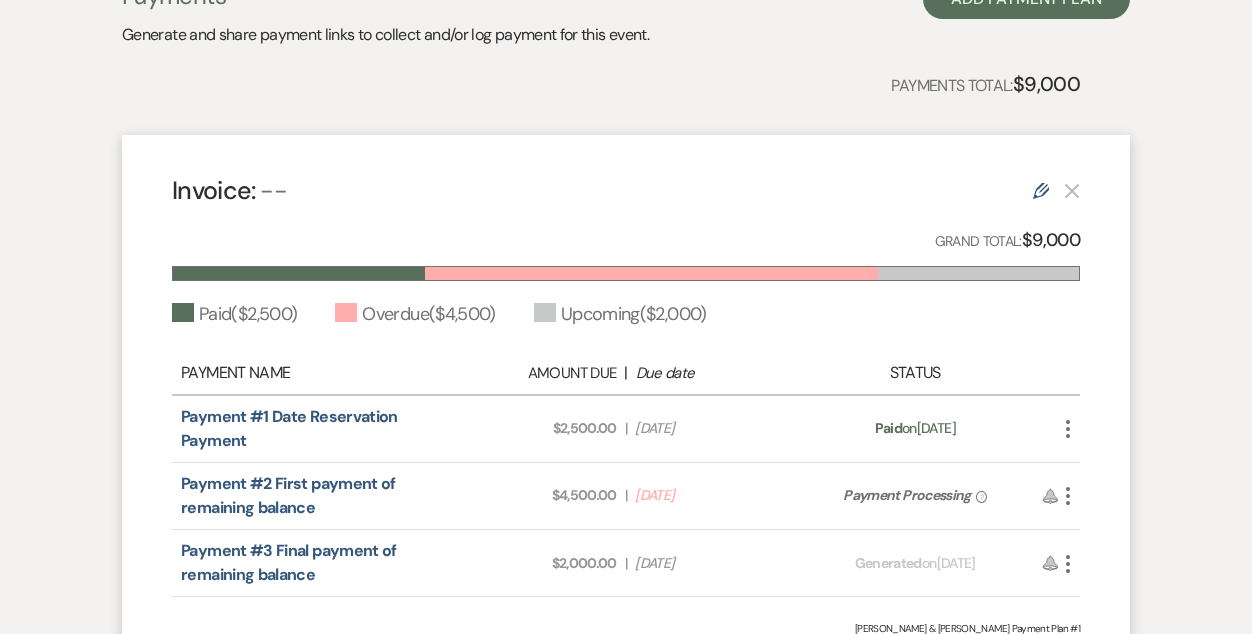 scroll, scrollTop: 474, scrollLeft: 0, axis: vertical 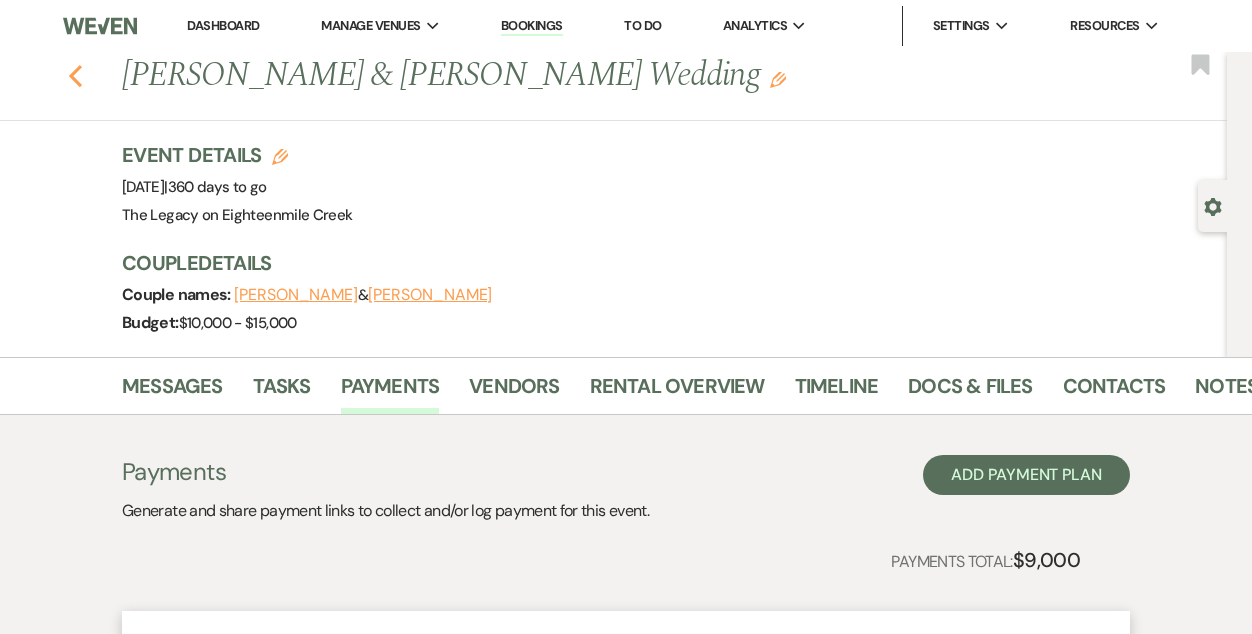 click on "Previous" 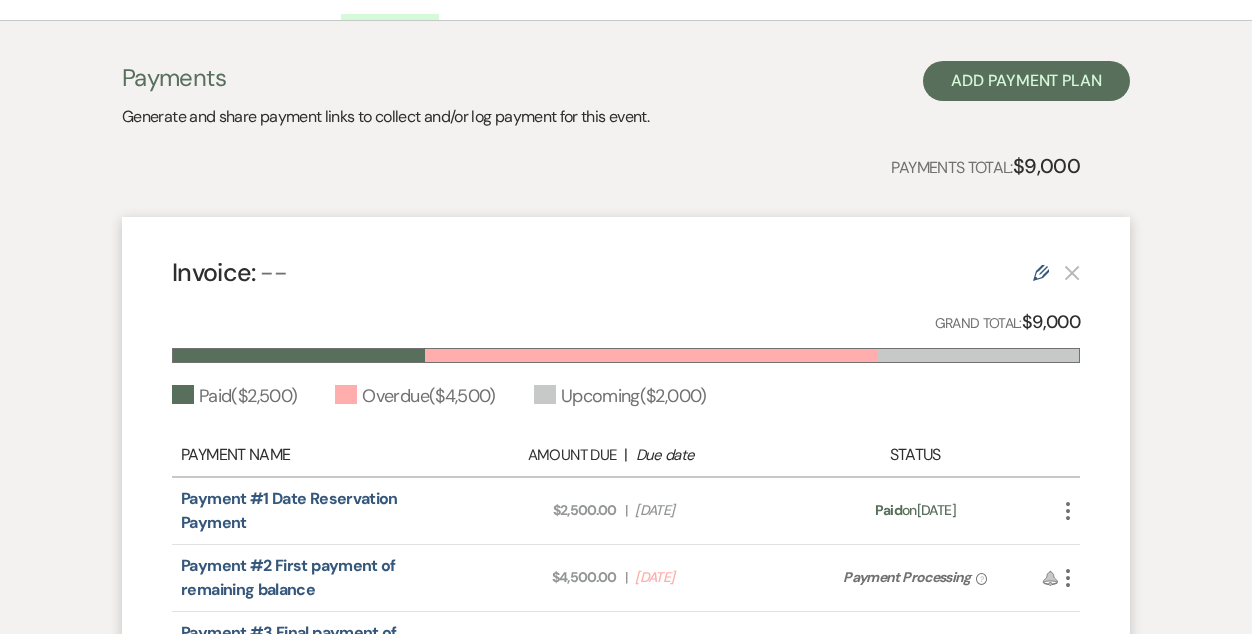 select on "8" 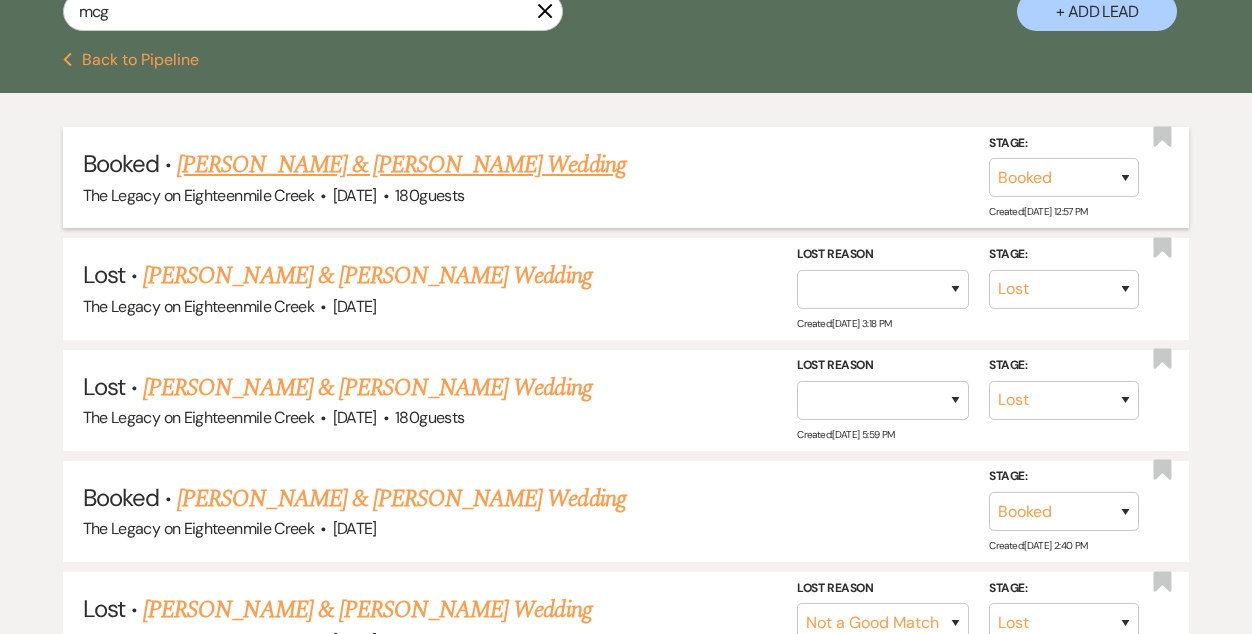scroll, scrollTop: 0, scrollLeft: 0, axis: both 